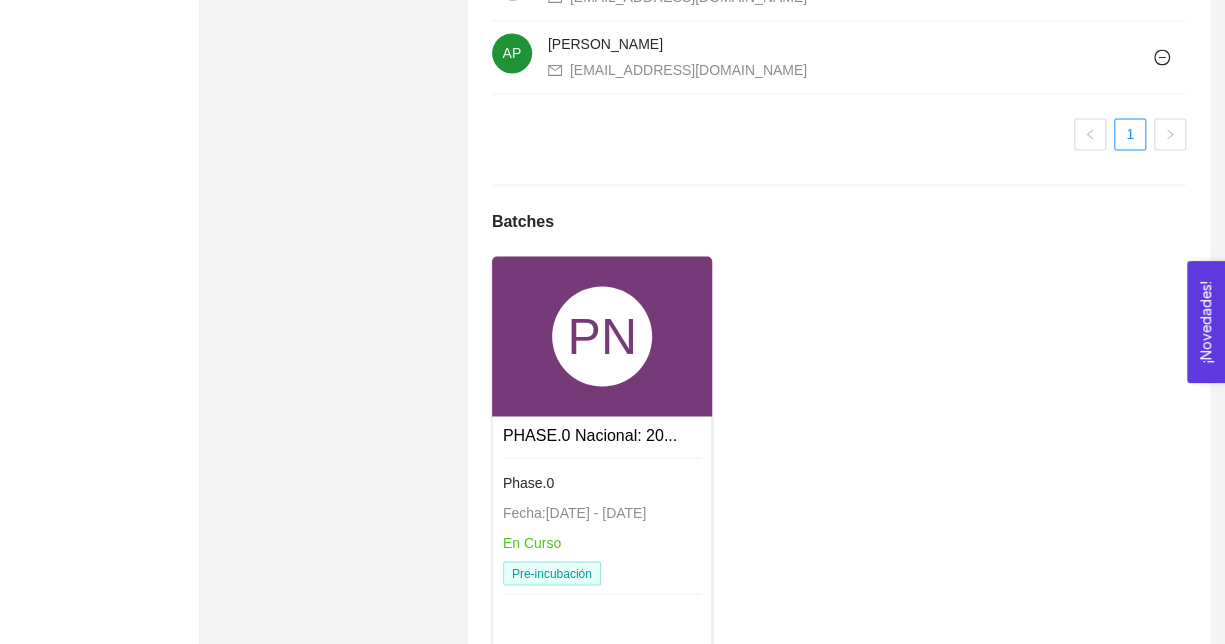 scroll, scrollTop: 1754, scrollLeft: 0, axis: vertical 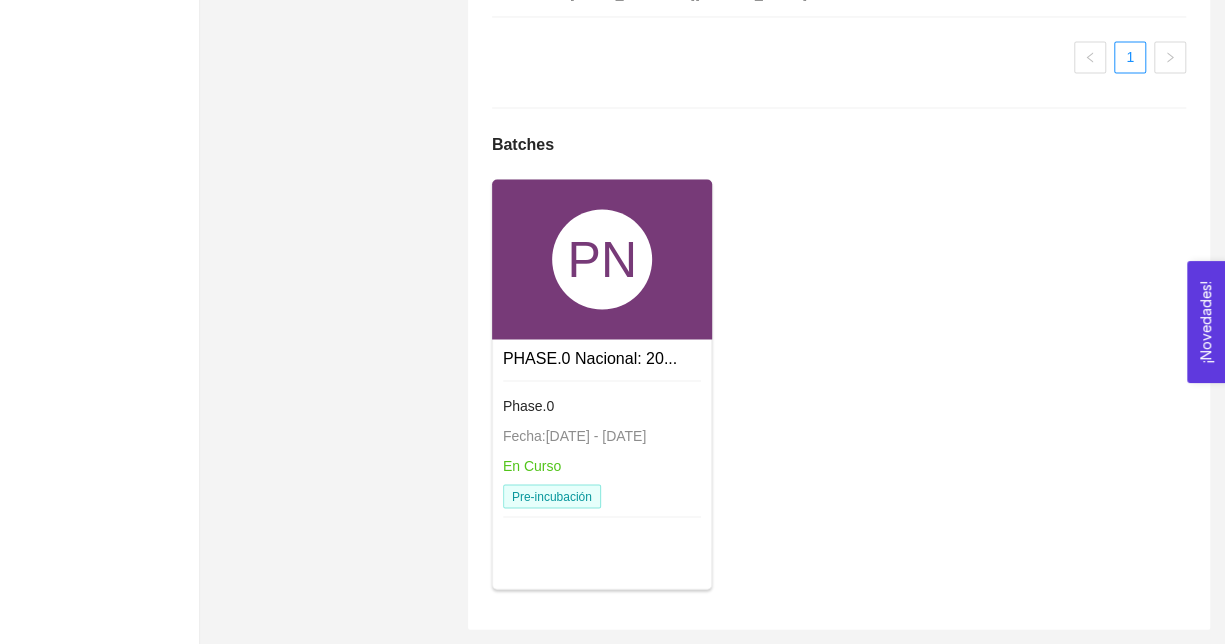 click on "PHASE.0 Nacional: 20..." at bounding box center (590, 357) 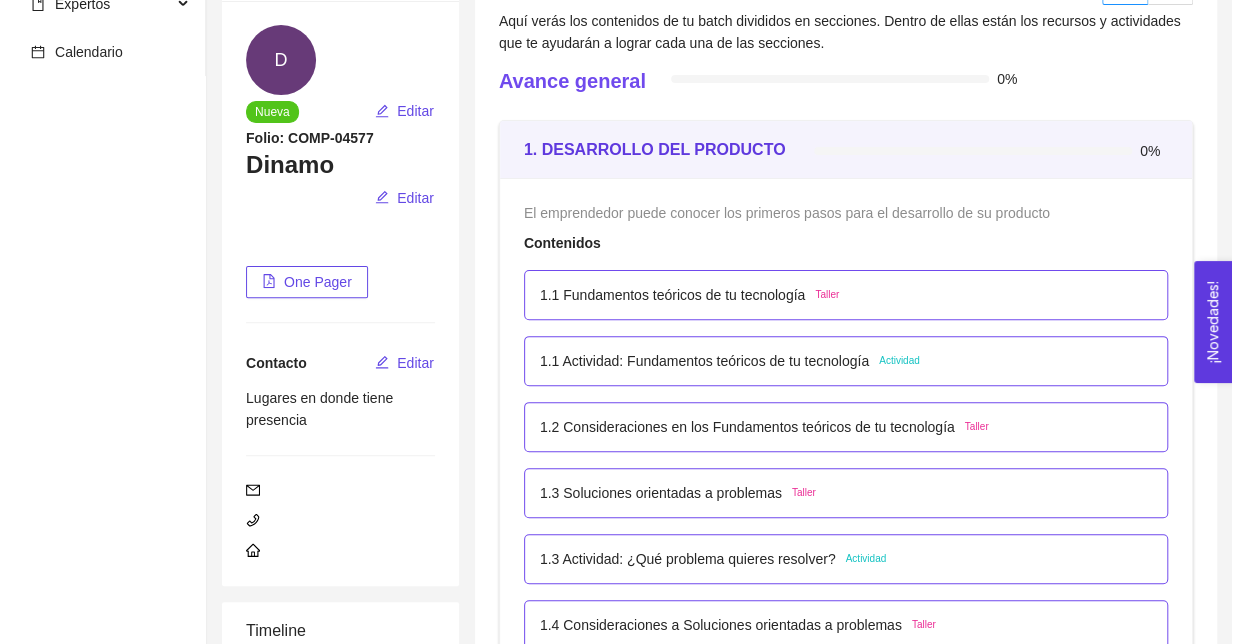 scroll, scrollTop: 183, scrollLeft: 0, axis: vertical 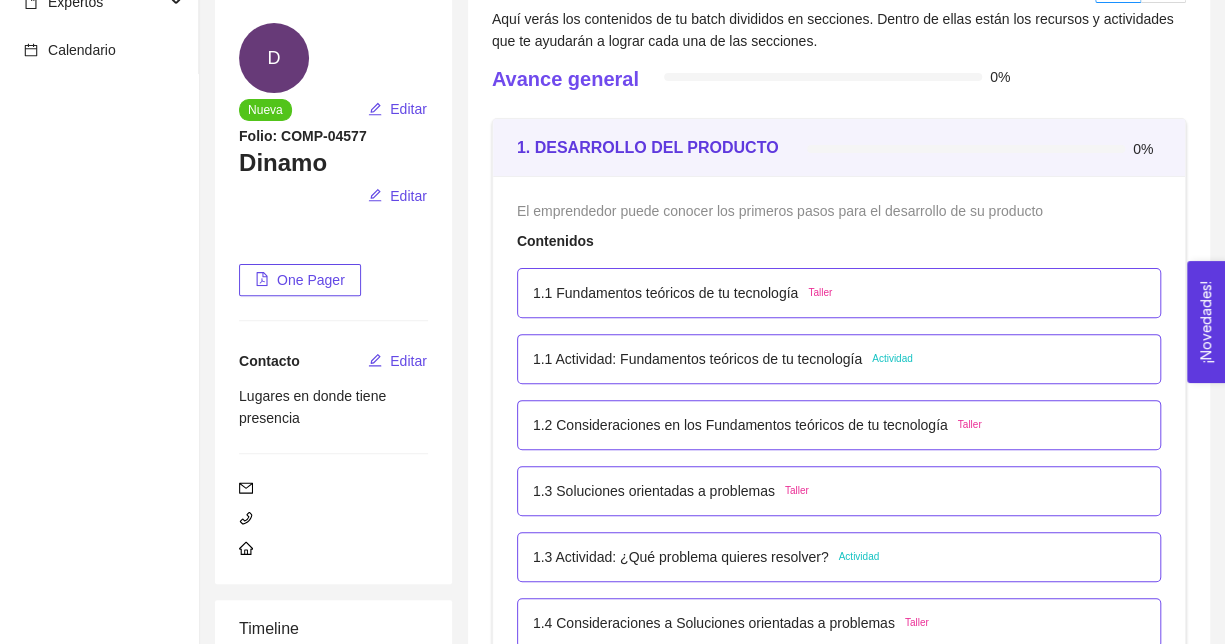 click on "1.1 Fundamentos teóricos de tu tecnología" at bounding box center [665, 293] 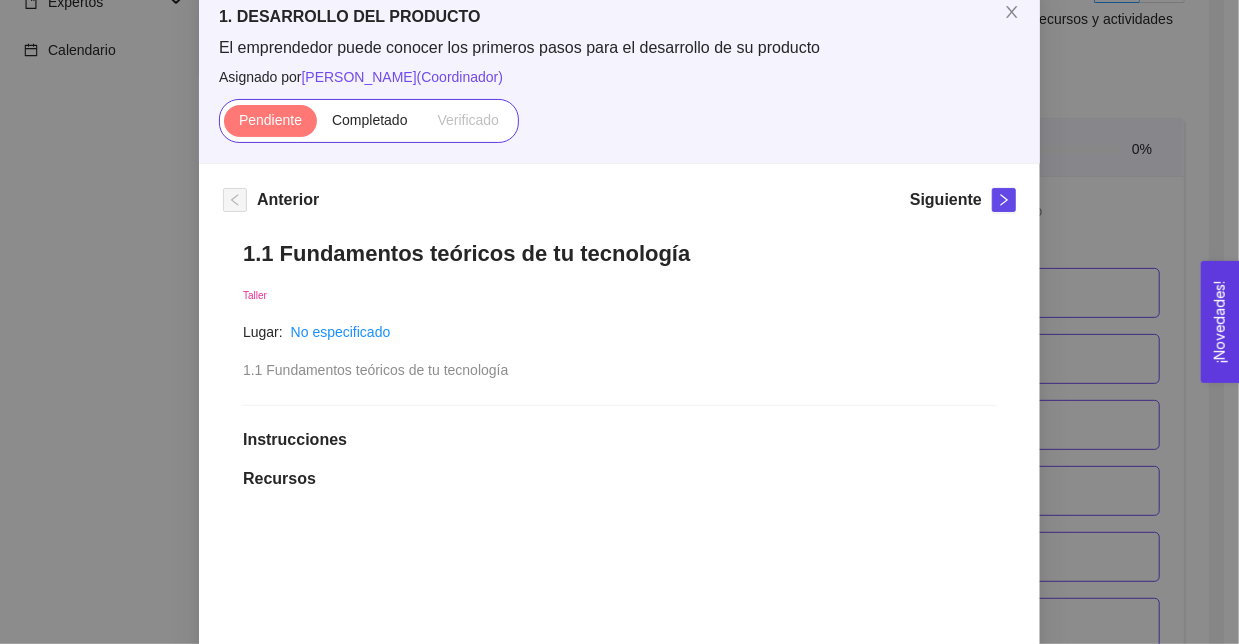 scroll, scrollTop: 180, scrollLeft: 0, axis: vertical 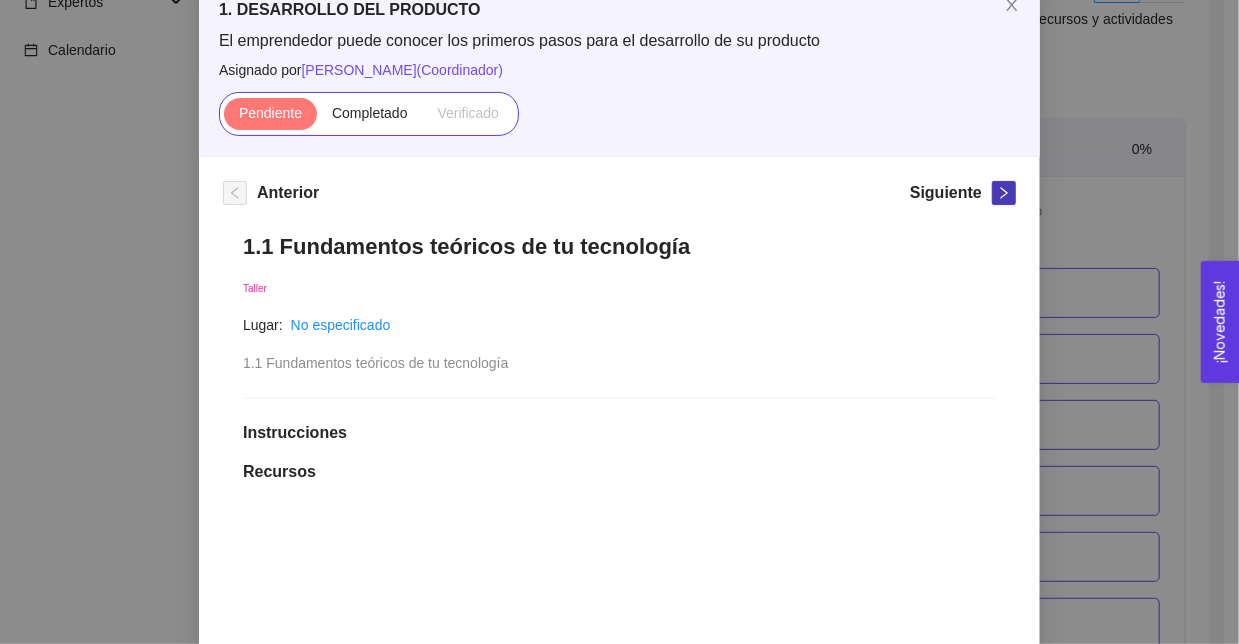 click 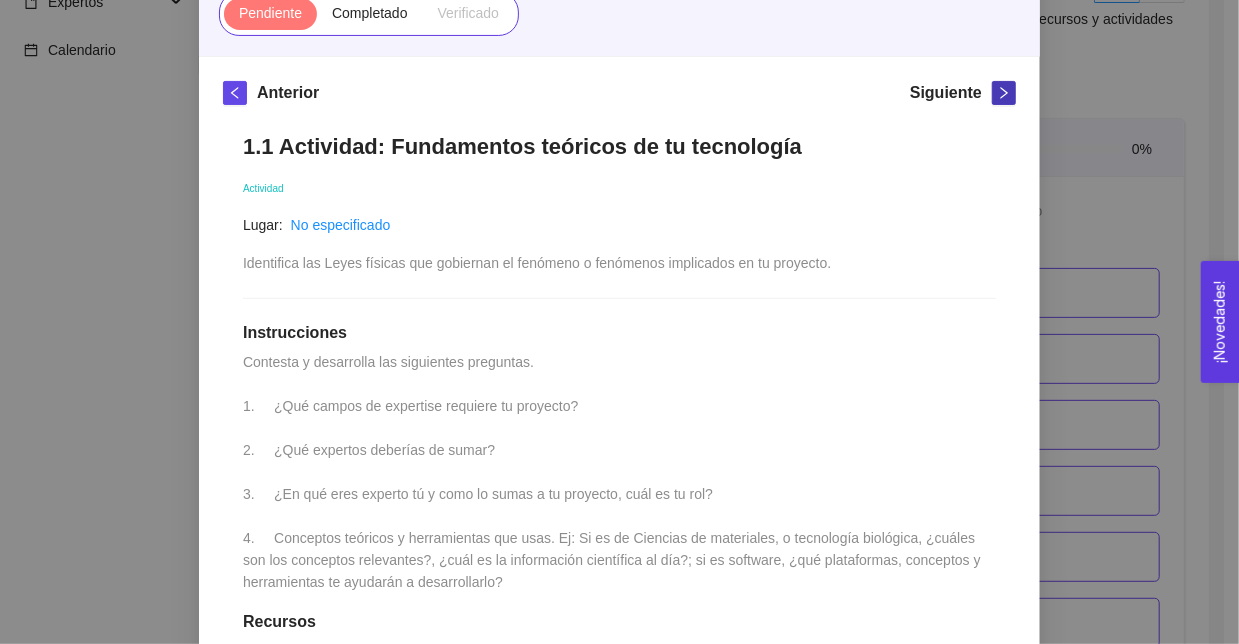 scroll, scrollTop: 220, scrollLeft: 0, axis: vertical 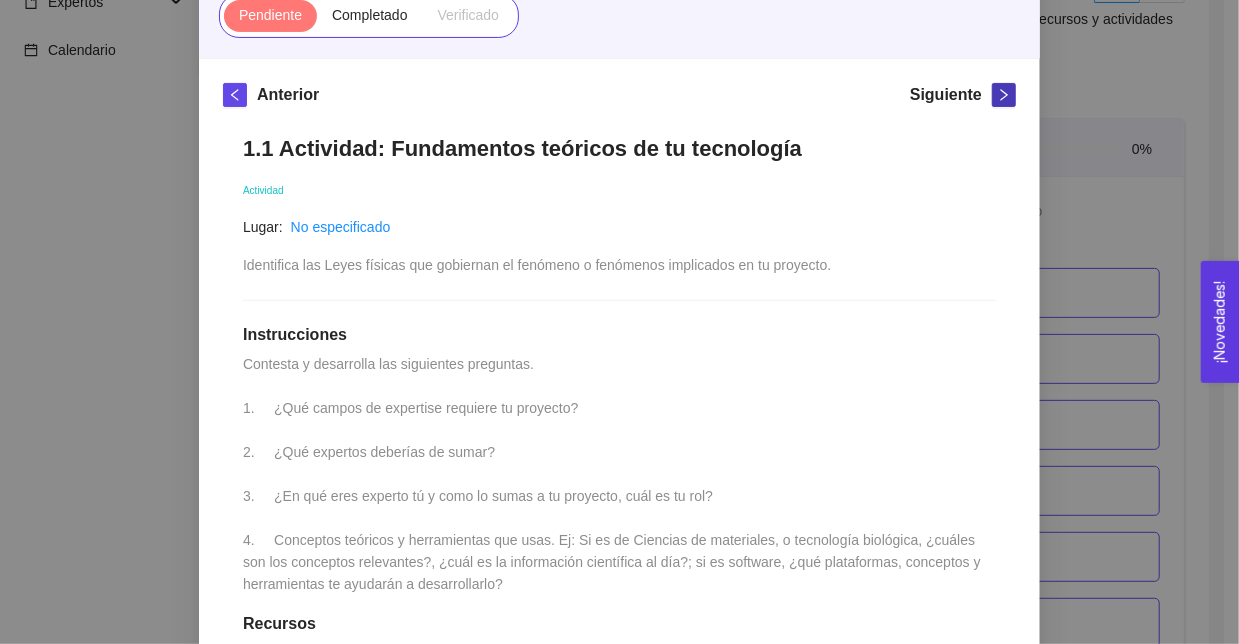 click 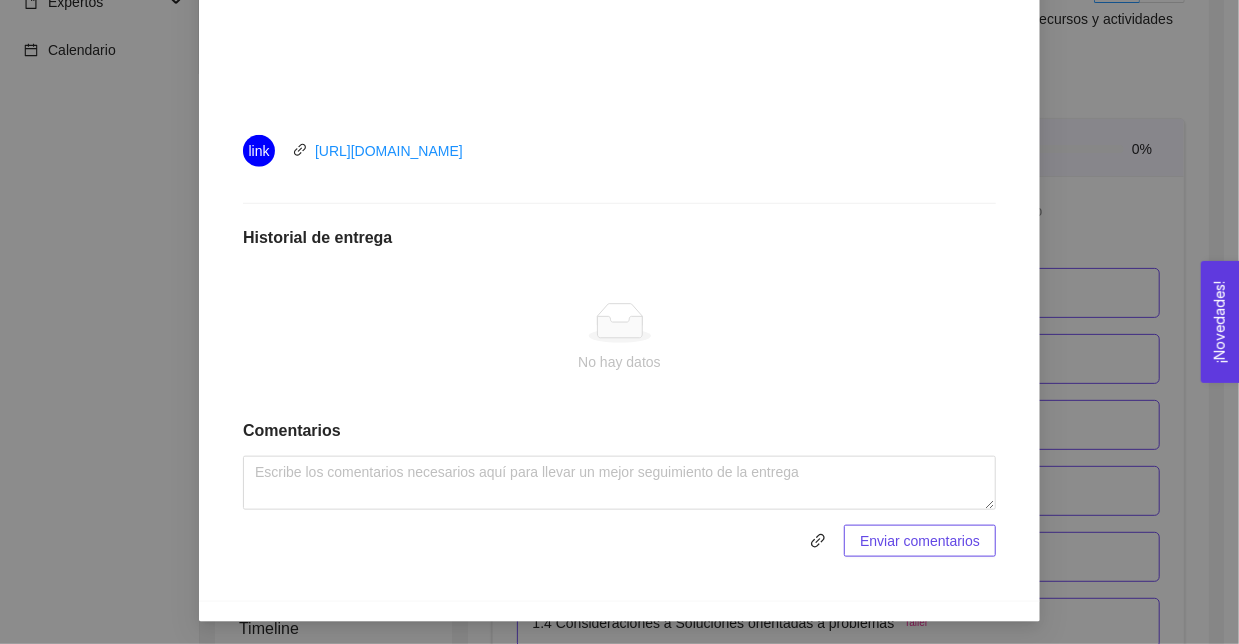scroll, scrollTop: 872, scrollLeft: 0, axis: vertical 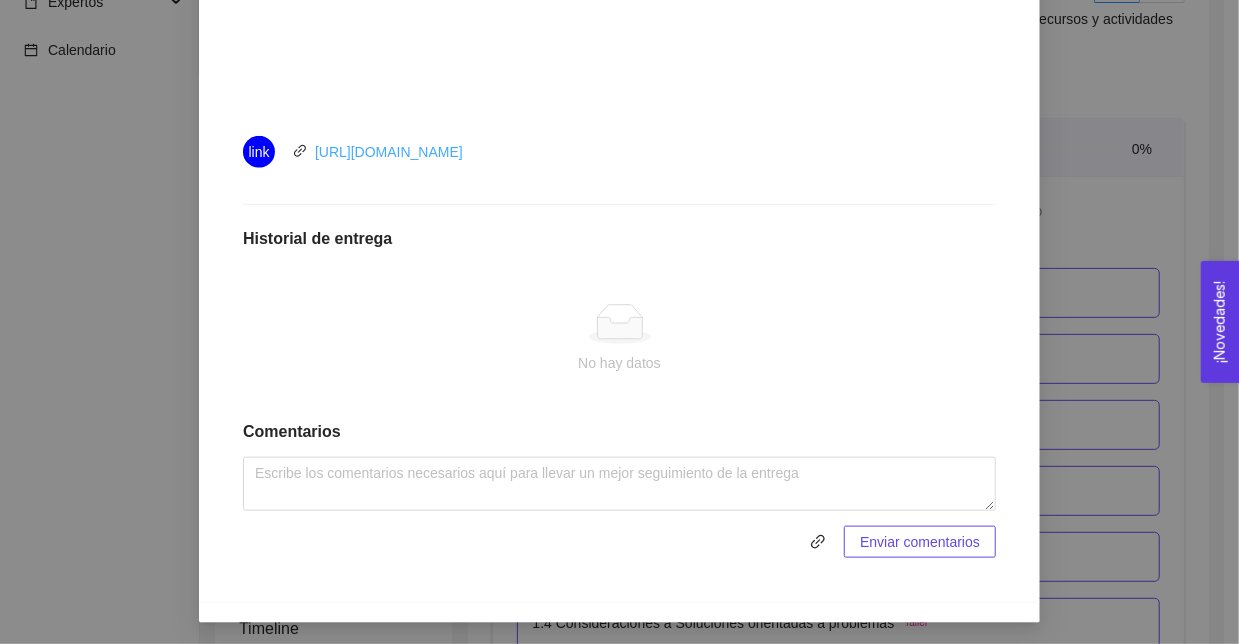 click on "[URL][DOMAIN_NAME]" at bounding box center (389, 152) 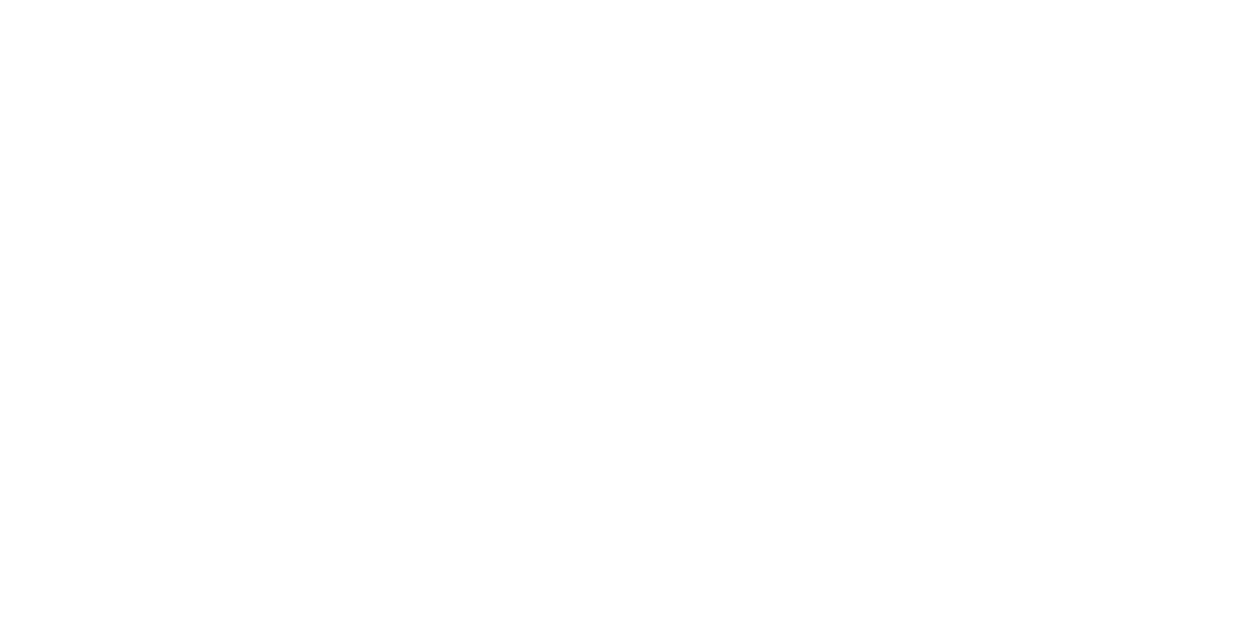scroll, scrollTop: 0, scrollLeft: 0, axis: both 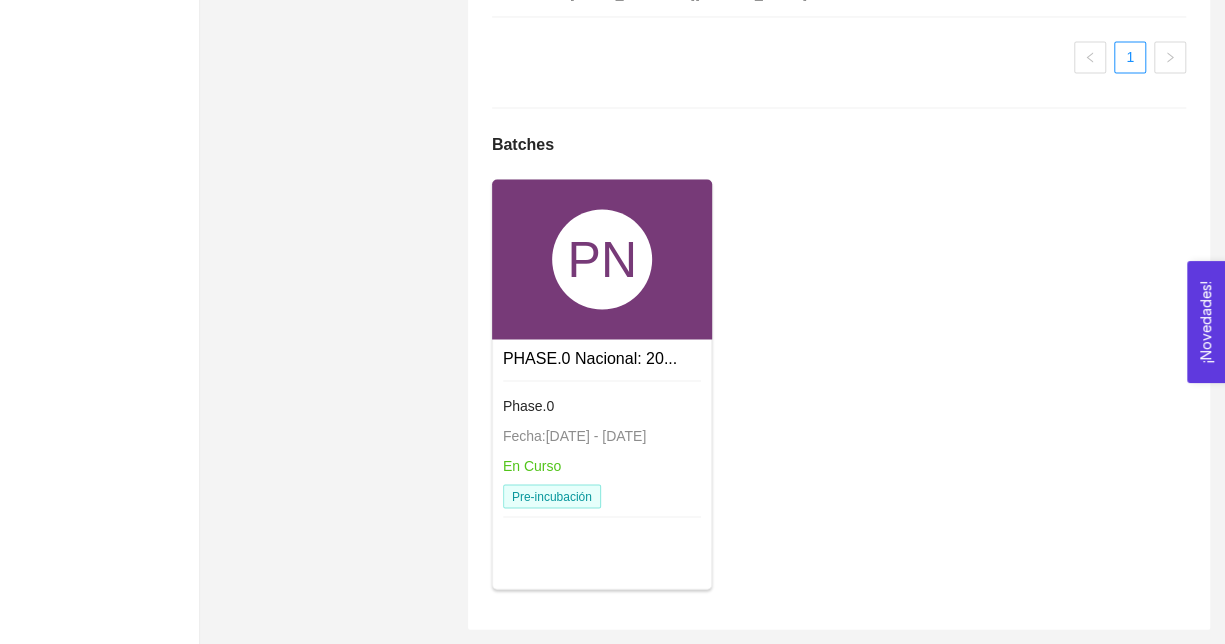 click on "Phase.0" at bounding box center [602, 405] 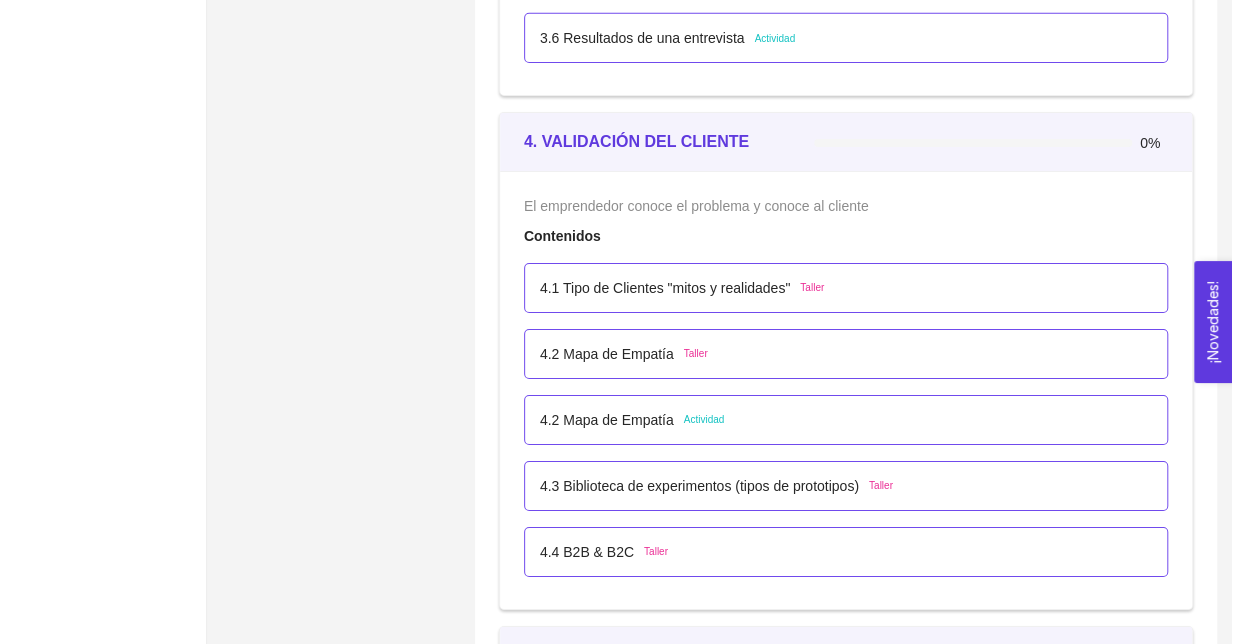 scroll, scrollTop: 3182, scrollLeft: 0, axis: vertical 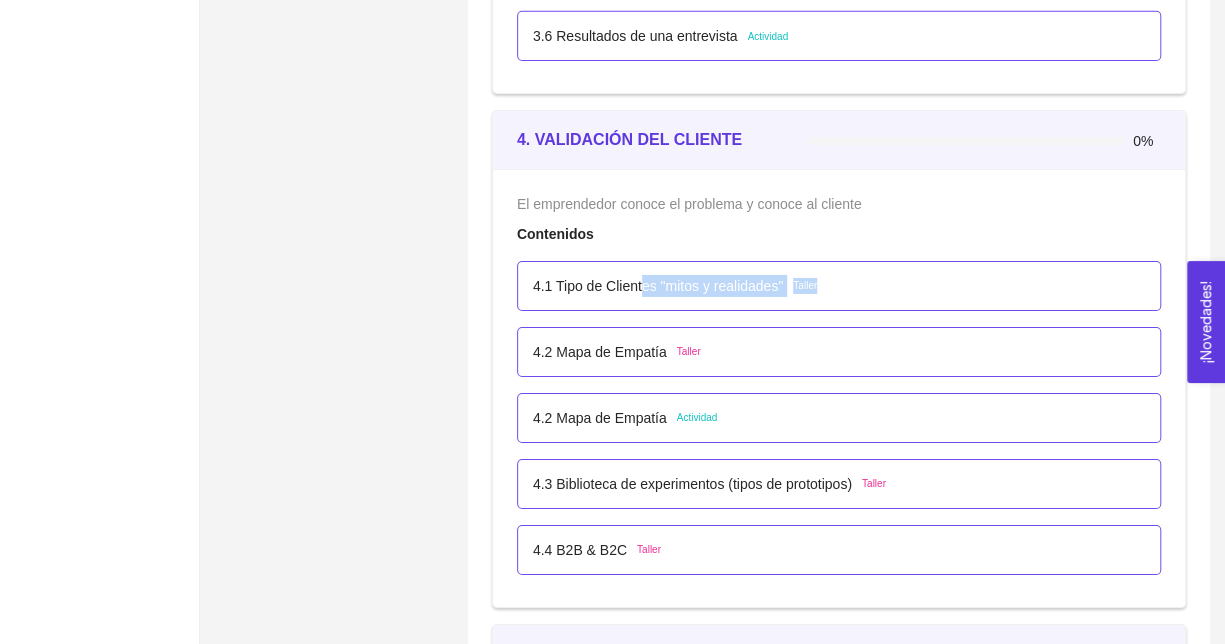 drag, startPoint x: 640, startPoint y: 278, endPoint x: 914, endPoint y: 282, distance: 274.0292 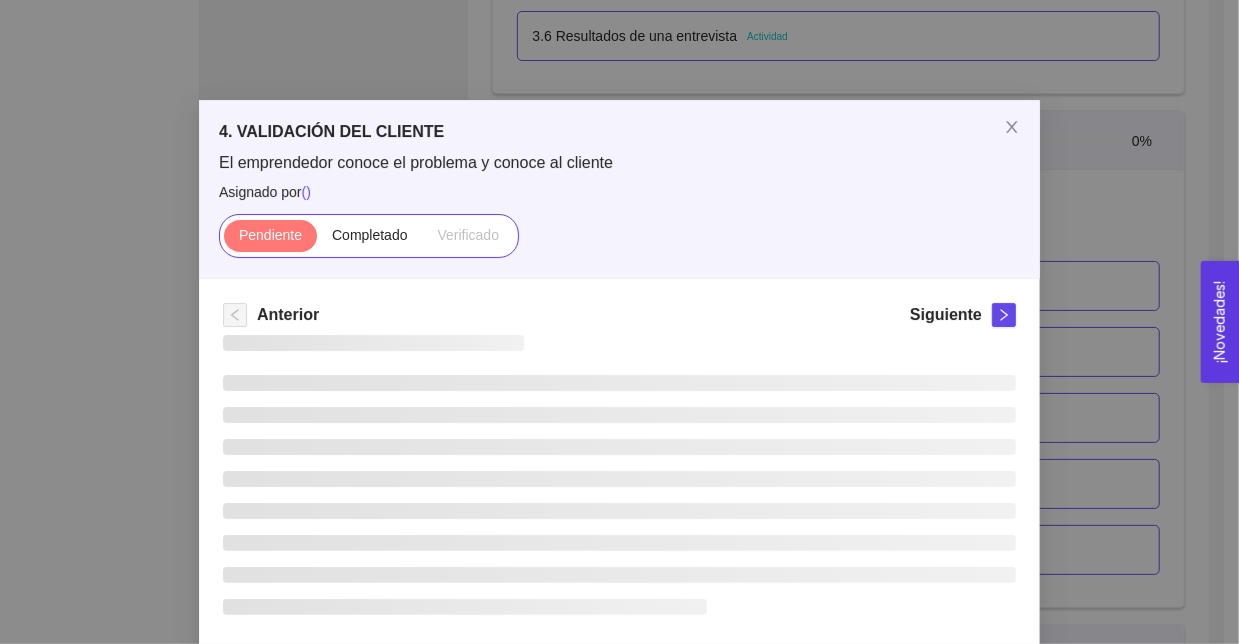 click on "Anterior Siguiente" at bounding box center (619, 466) 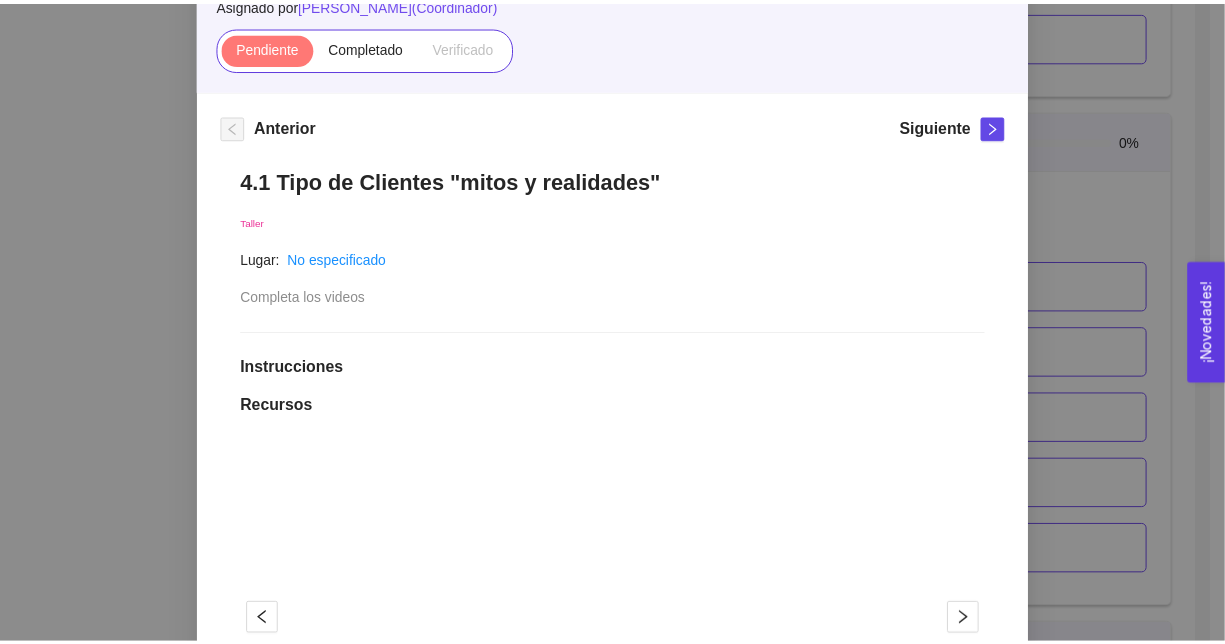 scroll, scrollTop: 0, scrollLeft: 0, axis: both 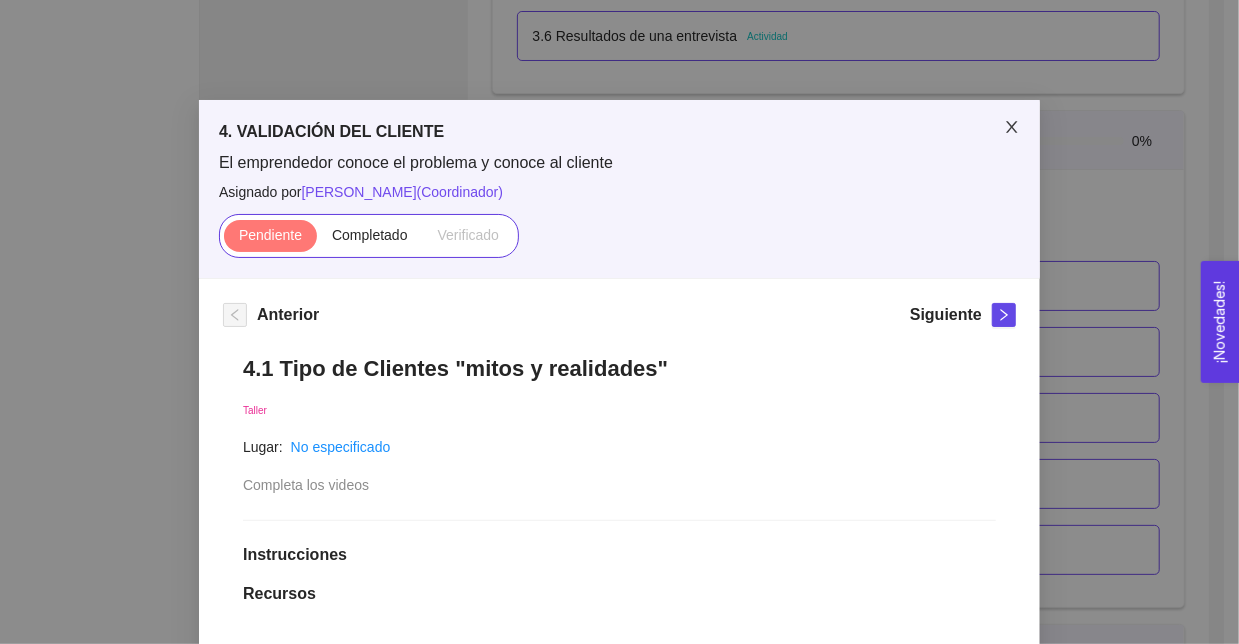 click 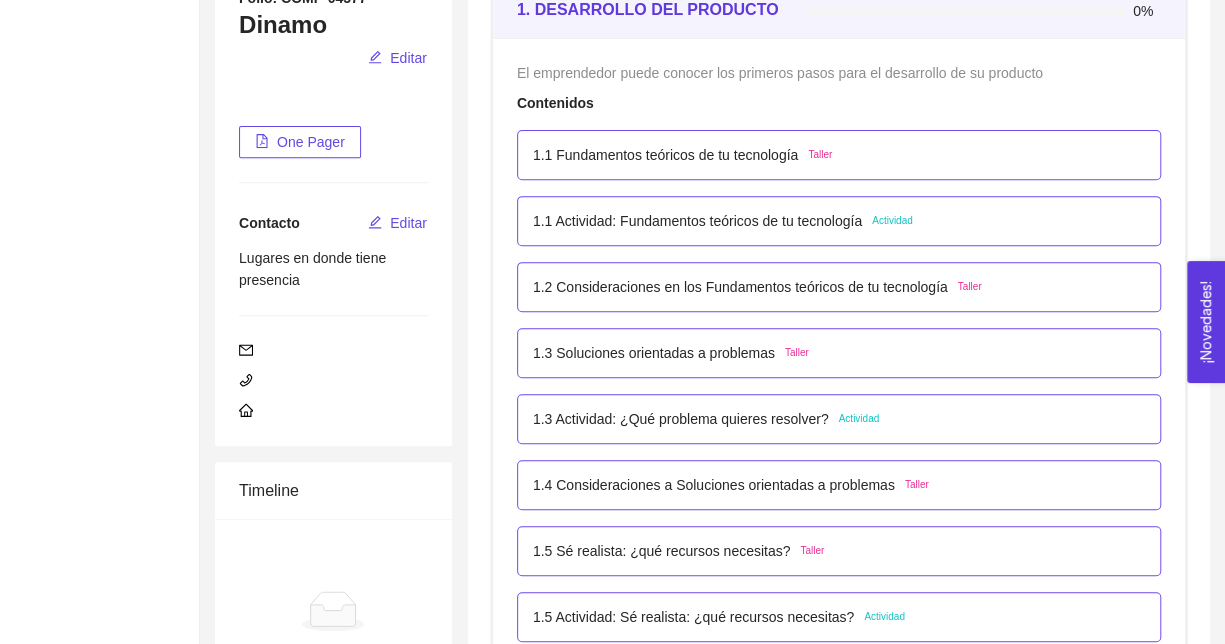 scroll, scrollTop: 318, scrollLeft: 0, axis: vertical 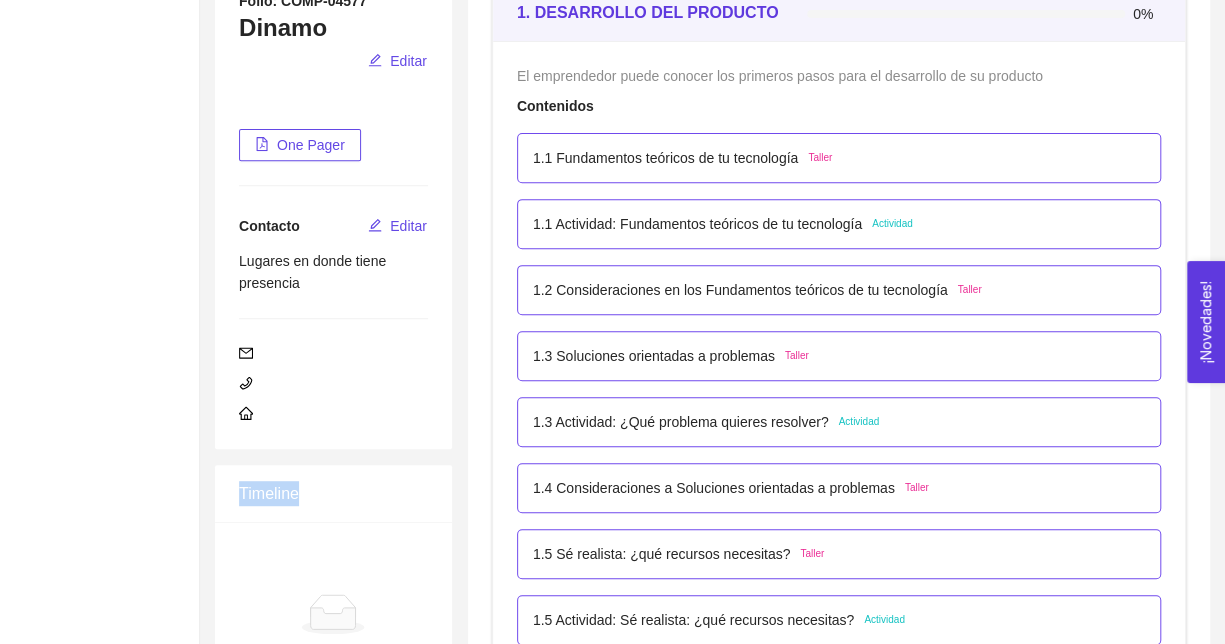 drag, startPoint x: 356, startPoint y: 464, endPoint x: 317, endPoint y: 449, distance: 41.785164 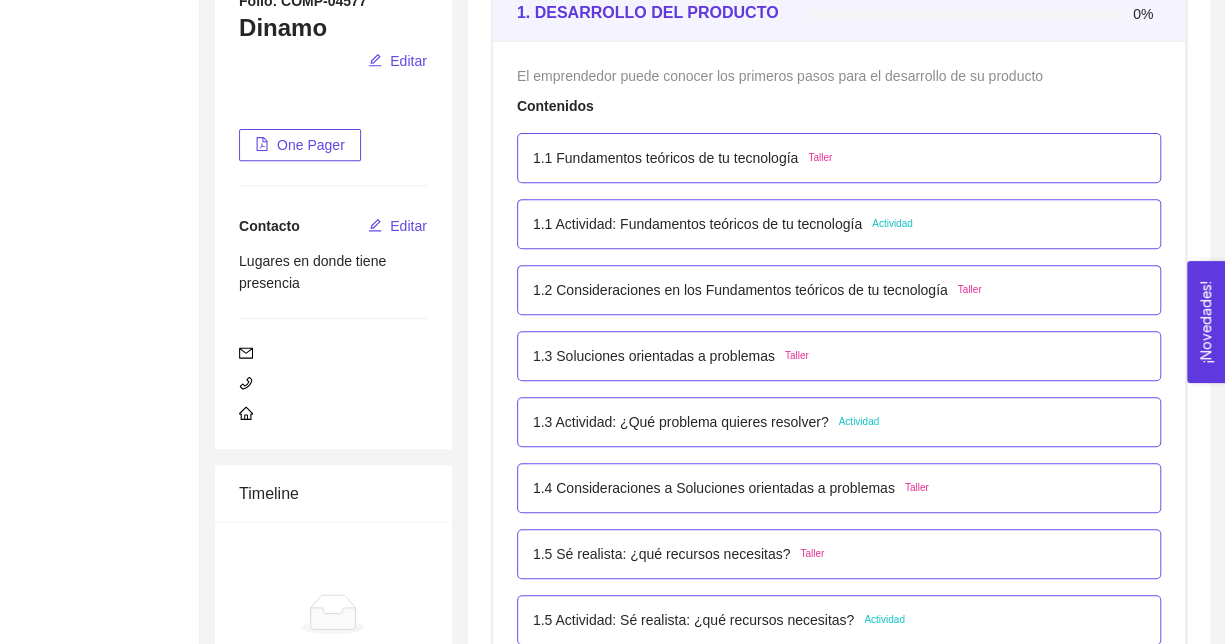drag, startPoint x: 317, startPoint y: 449, endPoint x: 291, endPoint y: 297, distance: 154.20766 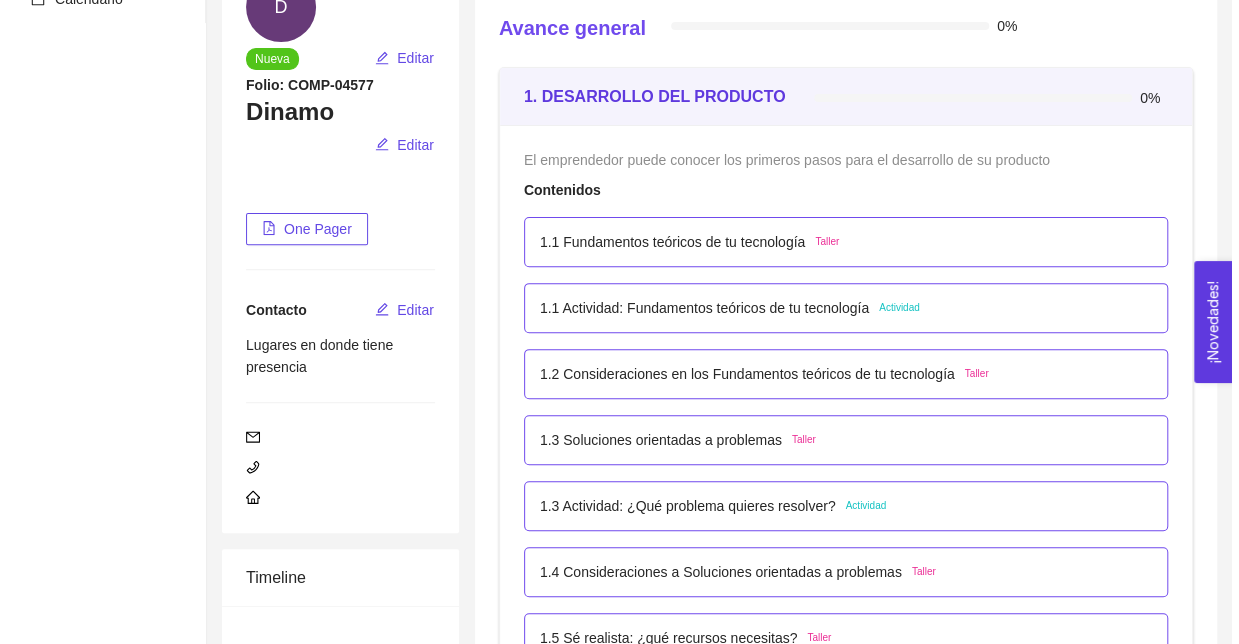 scroll, scrollTop: 236, scrollLeft: 0, axis: vertical 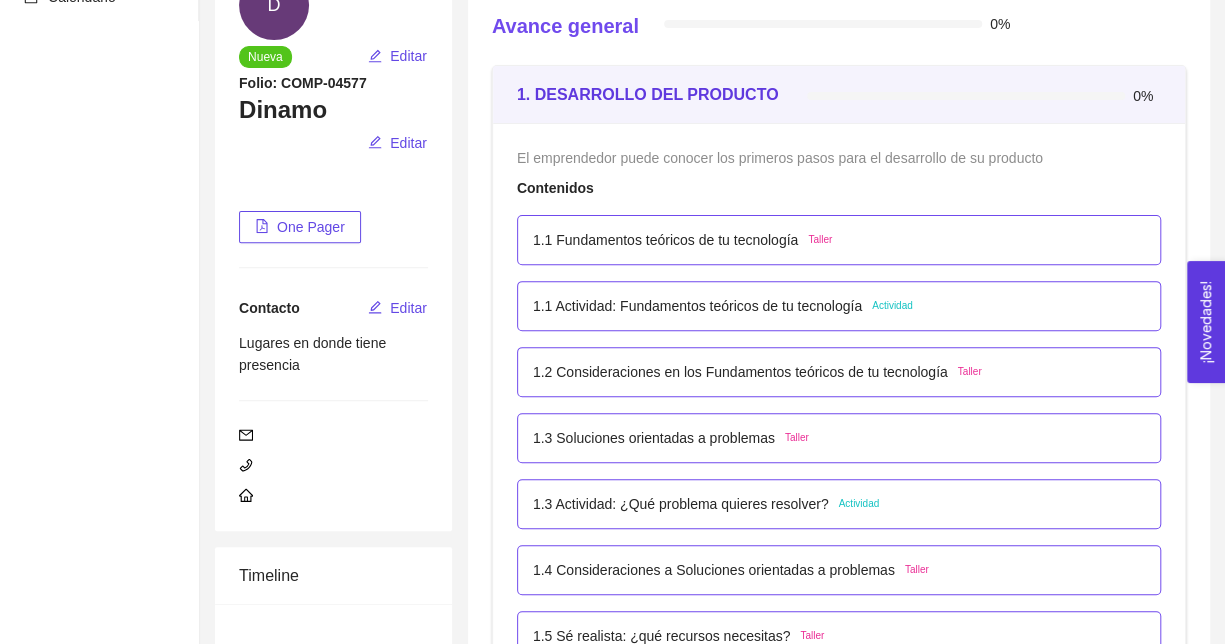 click on "1.1 Actividad: Fundamentos teóricos de tu tecnología" at bounding box center (697, 306) 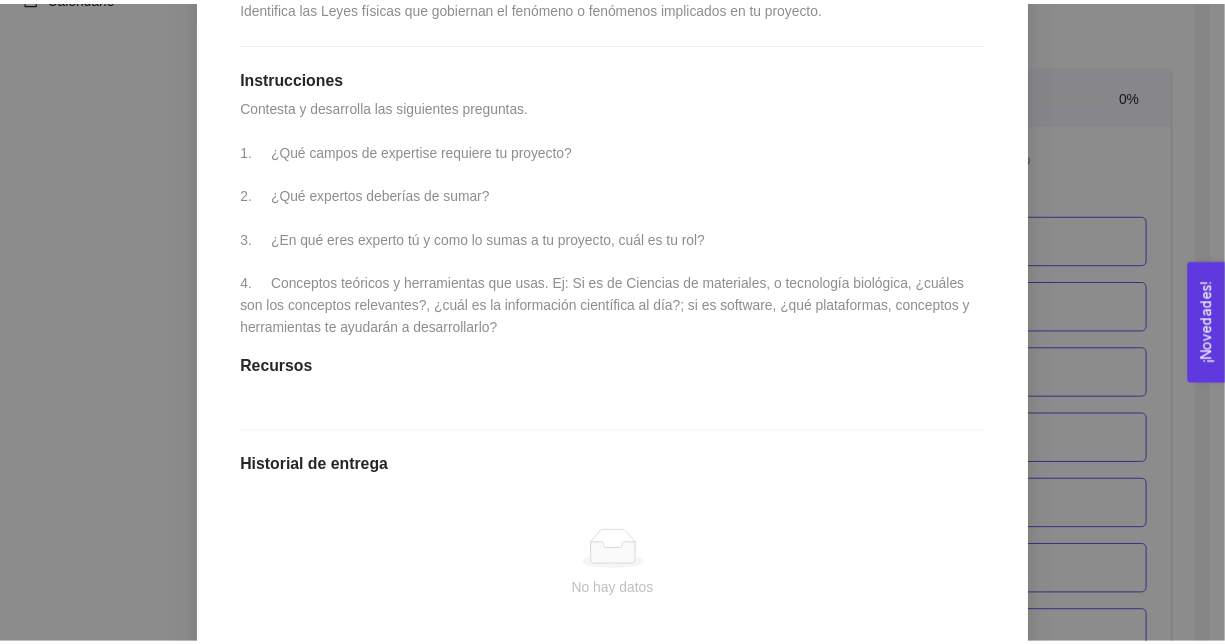 scroll, scrollTop: 0, scrollLeft: 0, axis: both 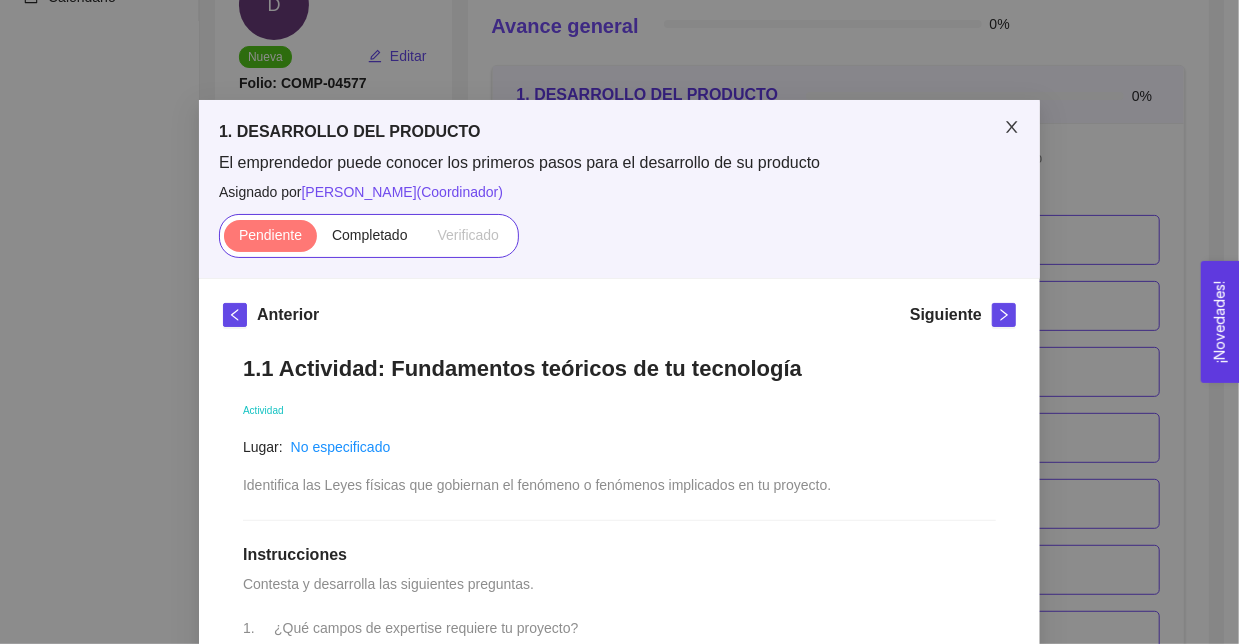 click 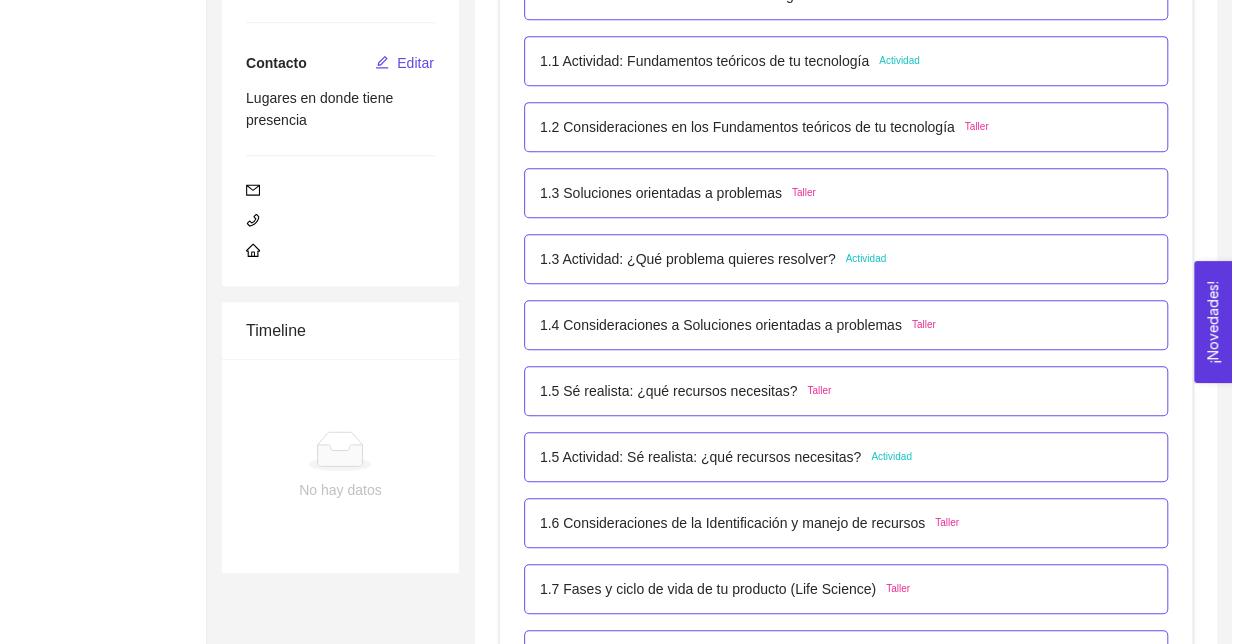 scroll, scrollTop: 517, scrollLeft: 0, axis: vertical 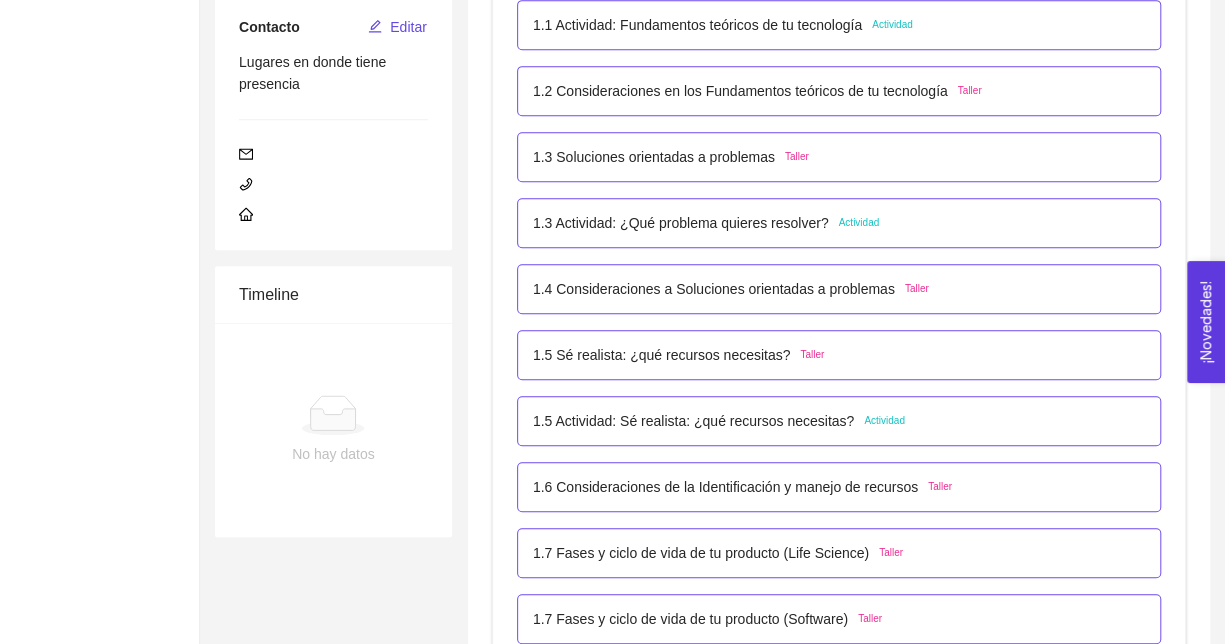 click on "1.5 Sé realista: ¿qué recursos necesitas? Taller" at bounding box center [839, 355] 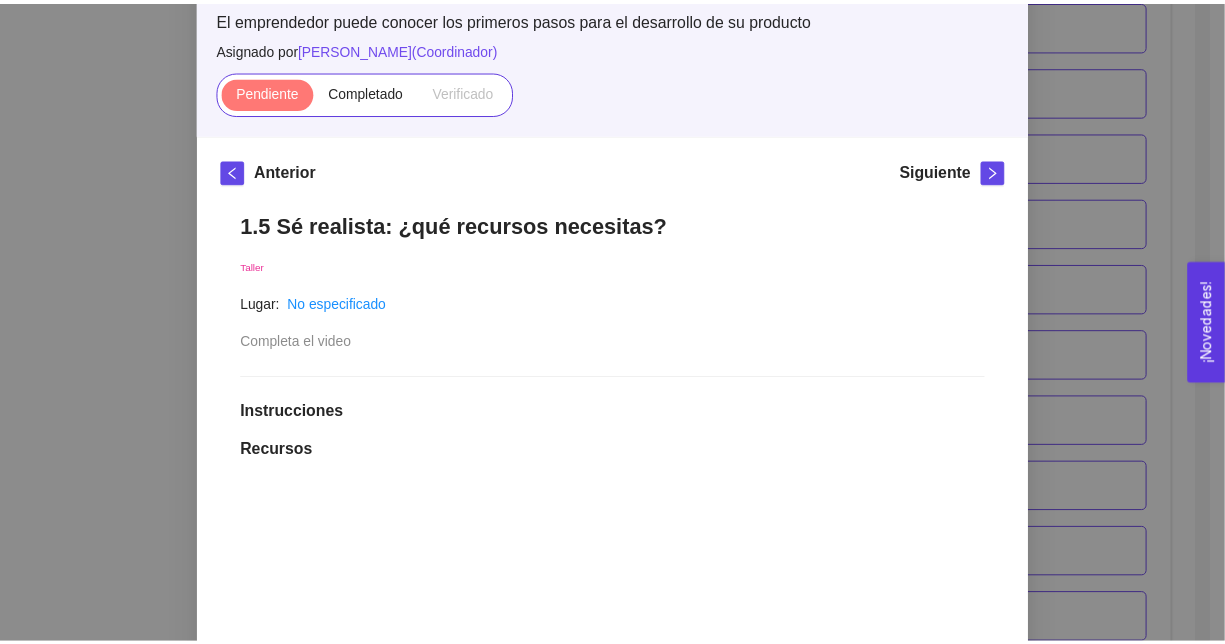 scroll, scrollTop: 0, scrollLeft: 0, axis: both 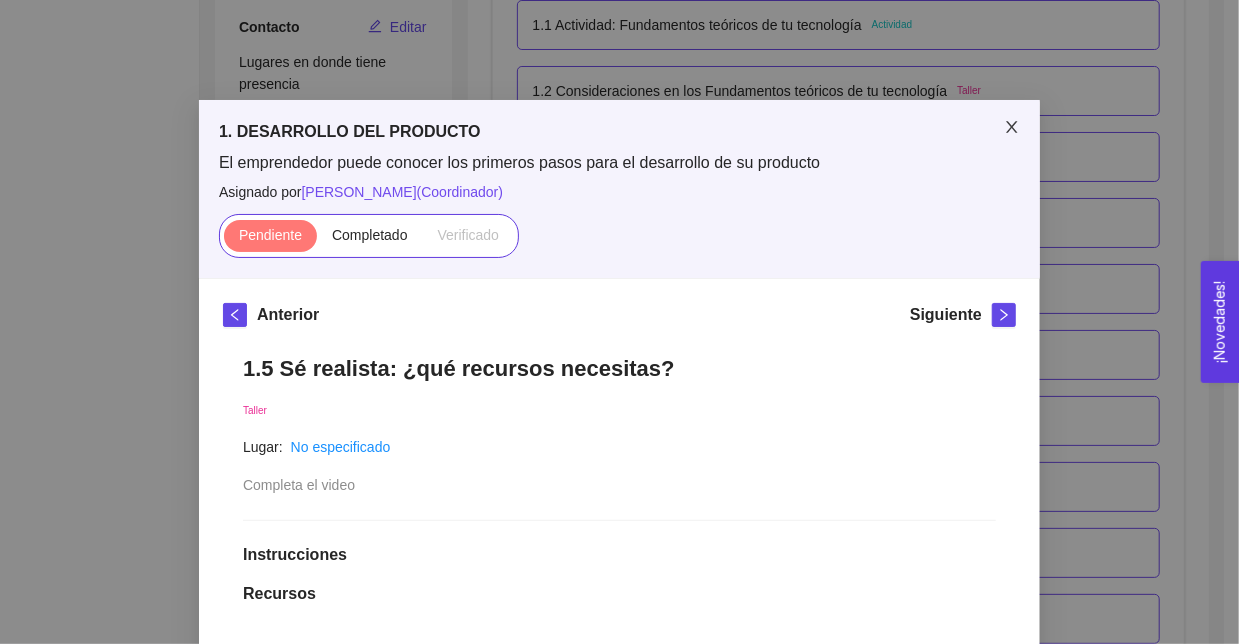 click 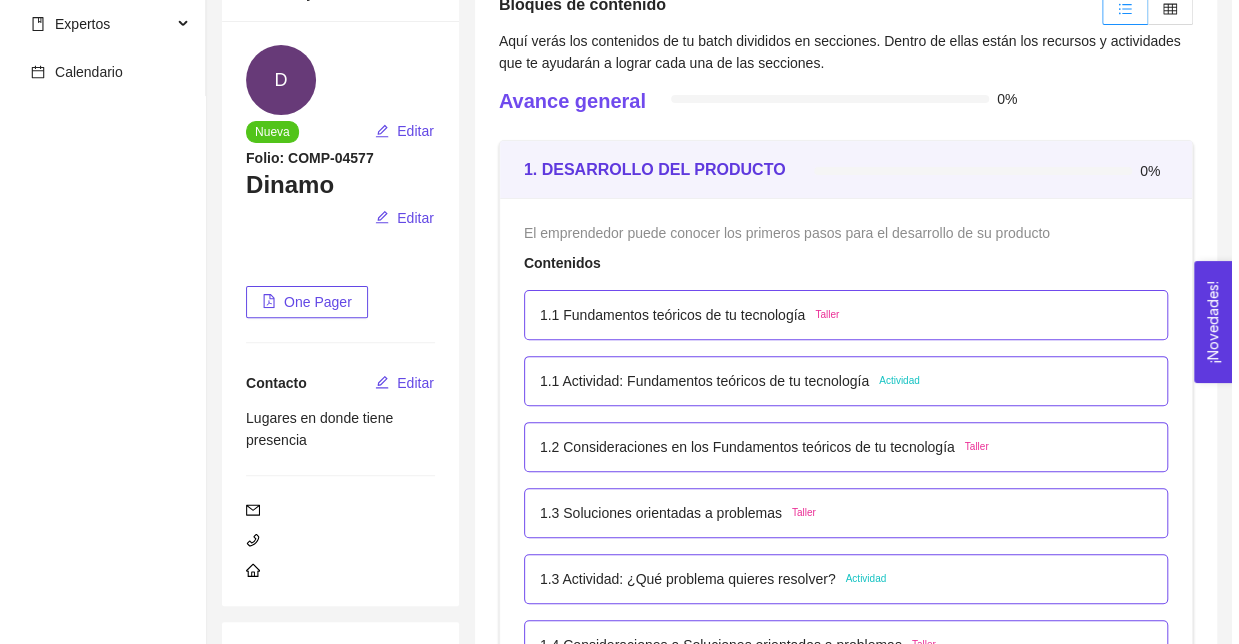 scroll, scrollTop: 164, scrollLeft: 0, axis: vertical 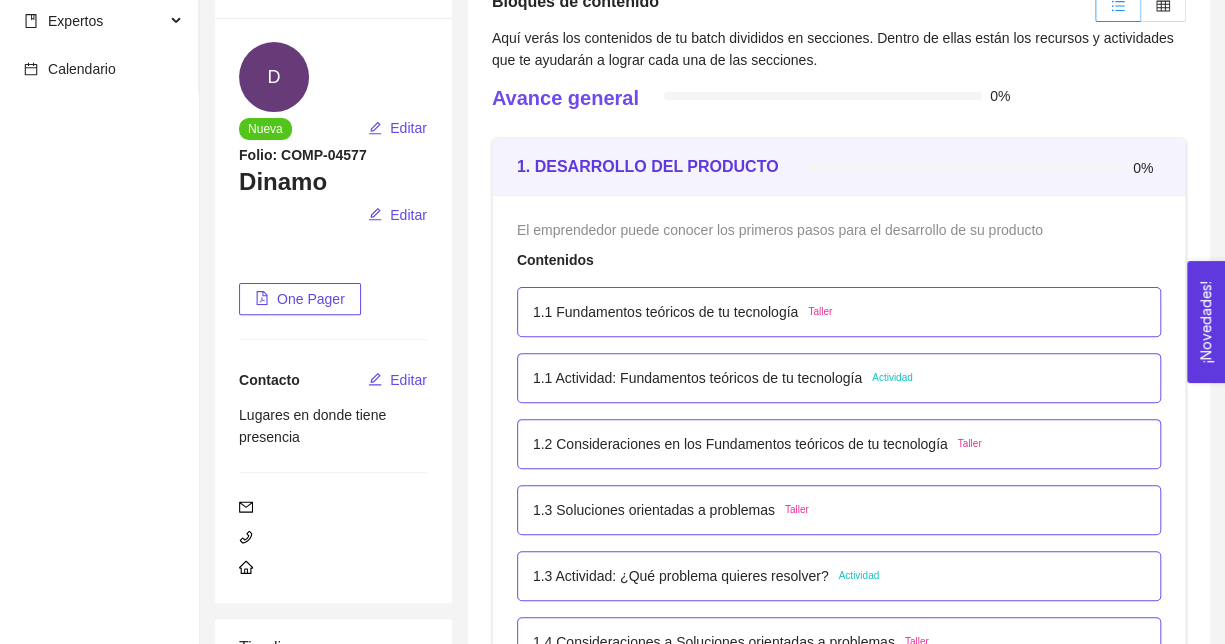 click on "1.1 Fundamentos teóricos de tu tecnología" at bounding box center (665, 312) 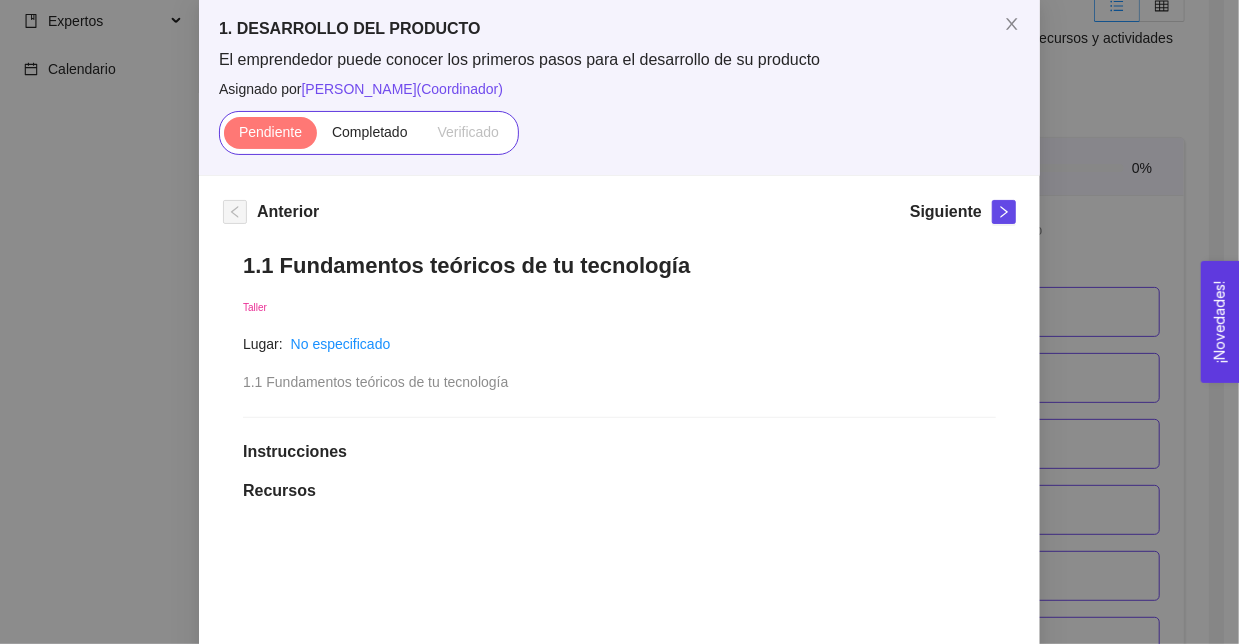 scroll, scrollTop: 0, scrollLeft: 0, axis: both 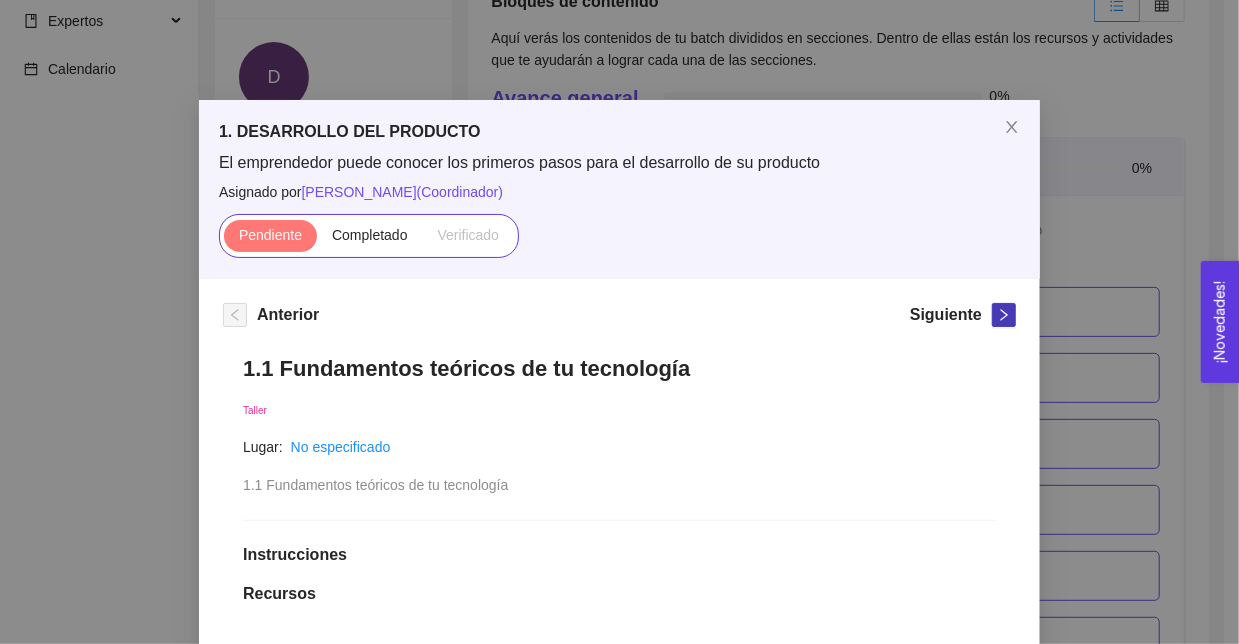 click 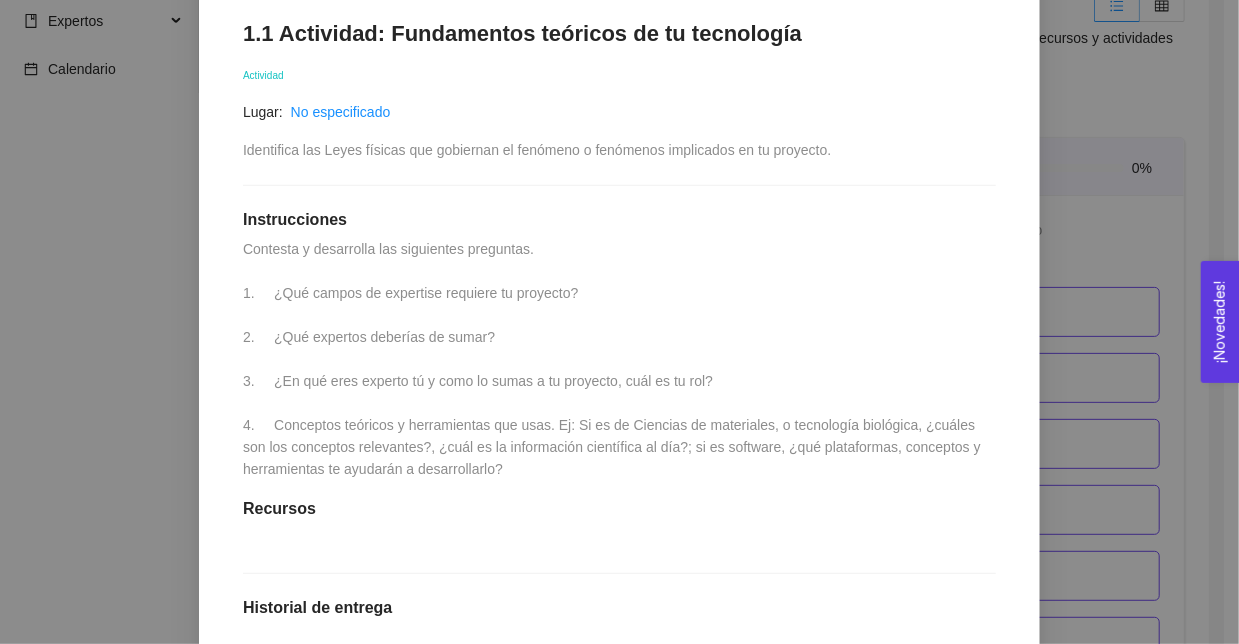 scroll, scrollTop: 338, scrollLeft: 0, axis: vertical 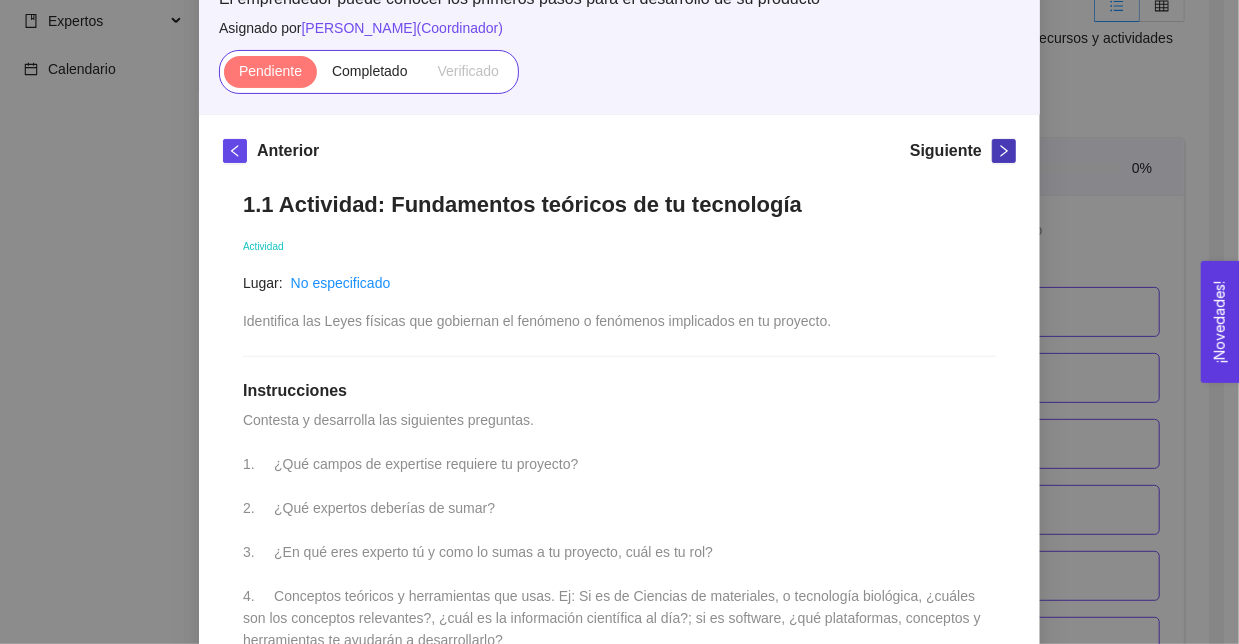click at bounding box center (1004, 151) 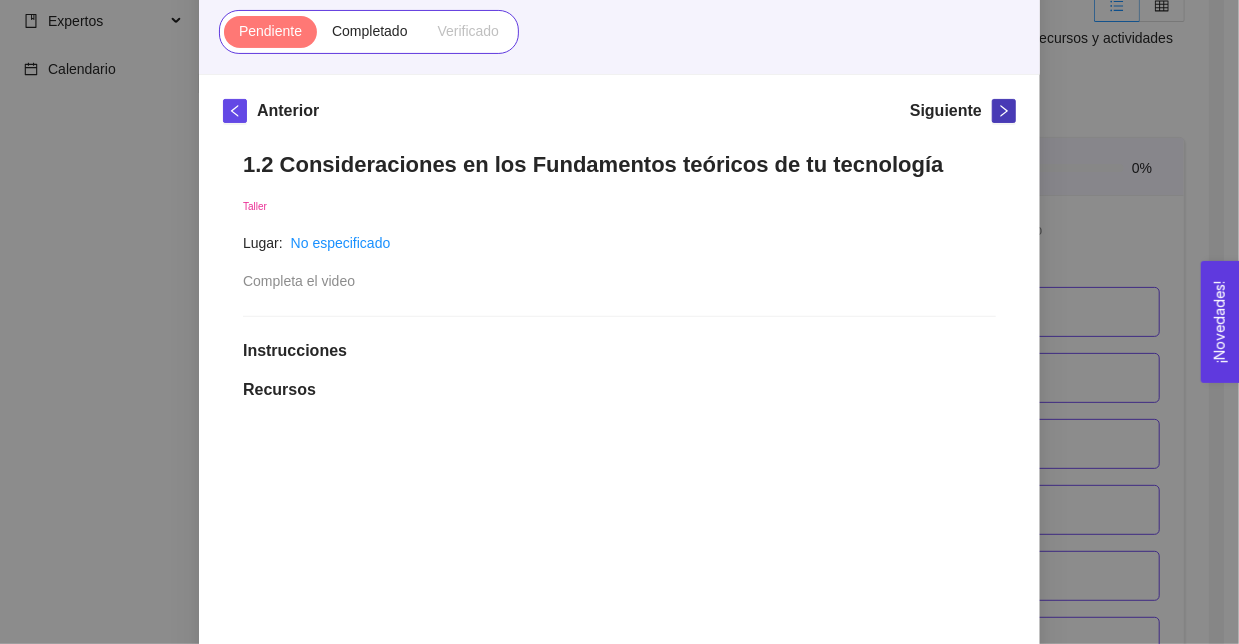 scroll, scrollTop: 192, scrollLeft: 0, axis: vertical 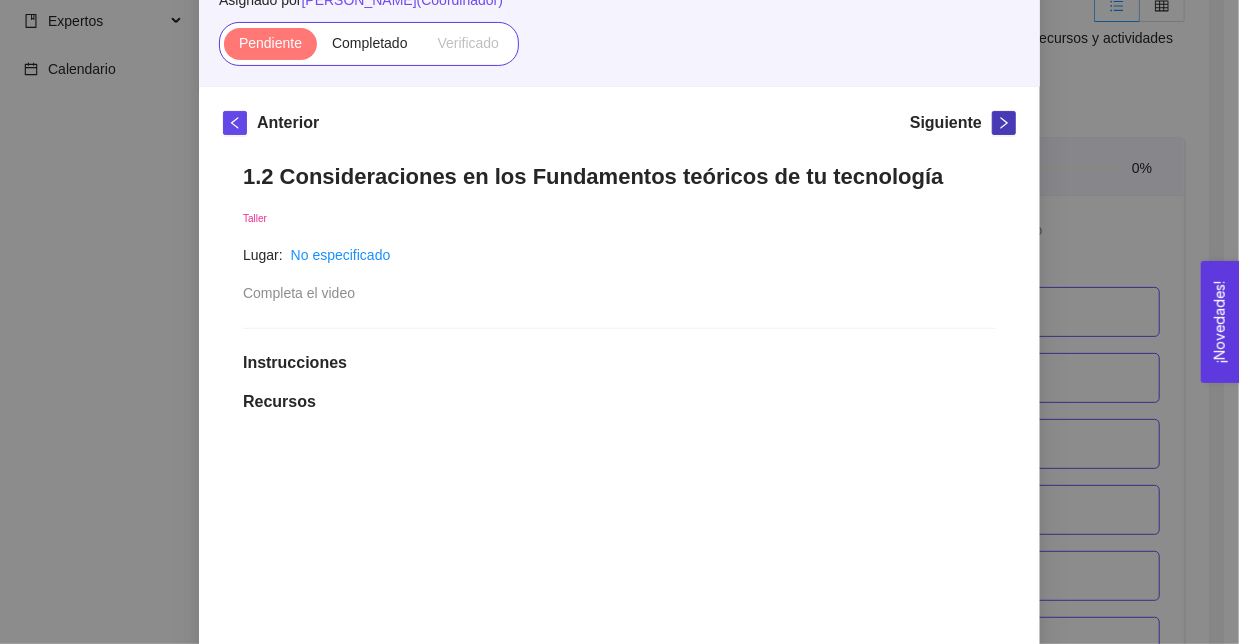 click 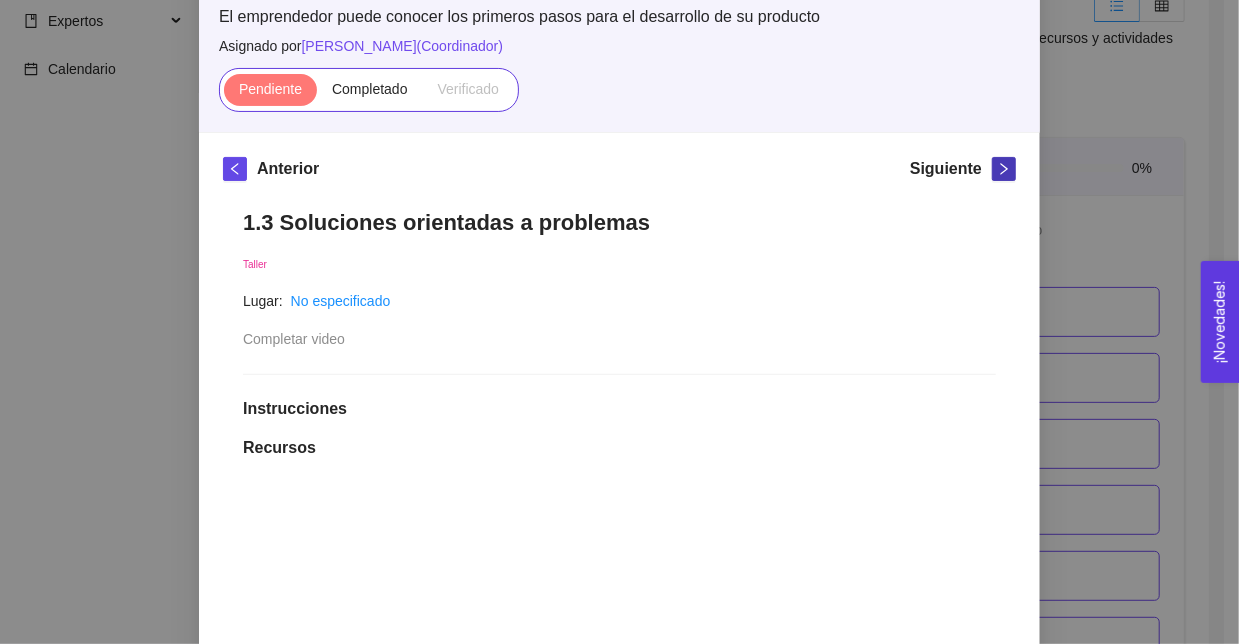 scroll, scrollTop: 70, scrollLeft: 0, axis: vertical 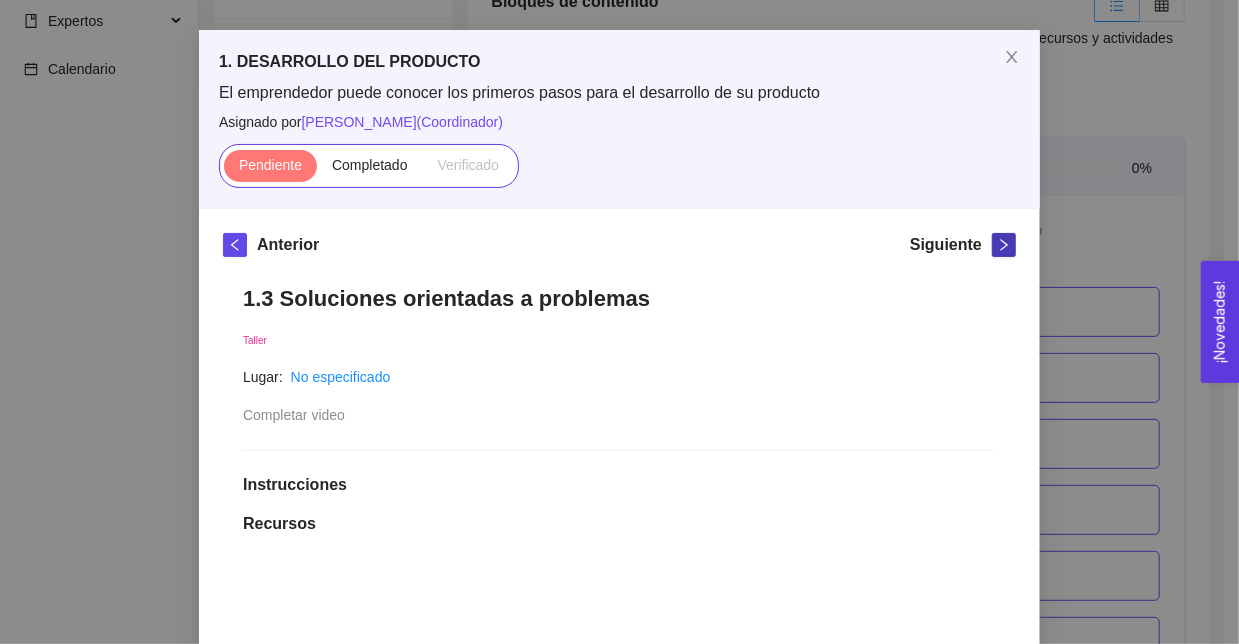 click 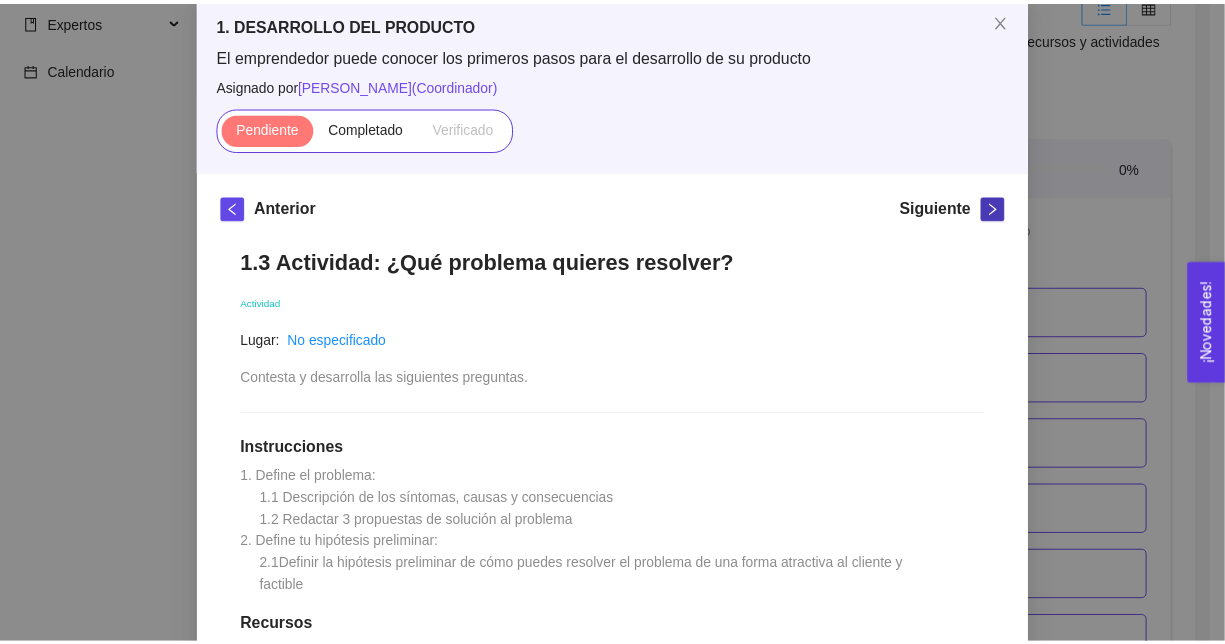 scroll, scrollTop: 91, scrollLeft: 0, axis: vertical 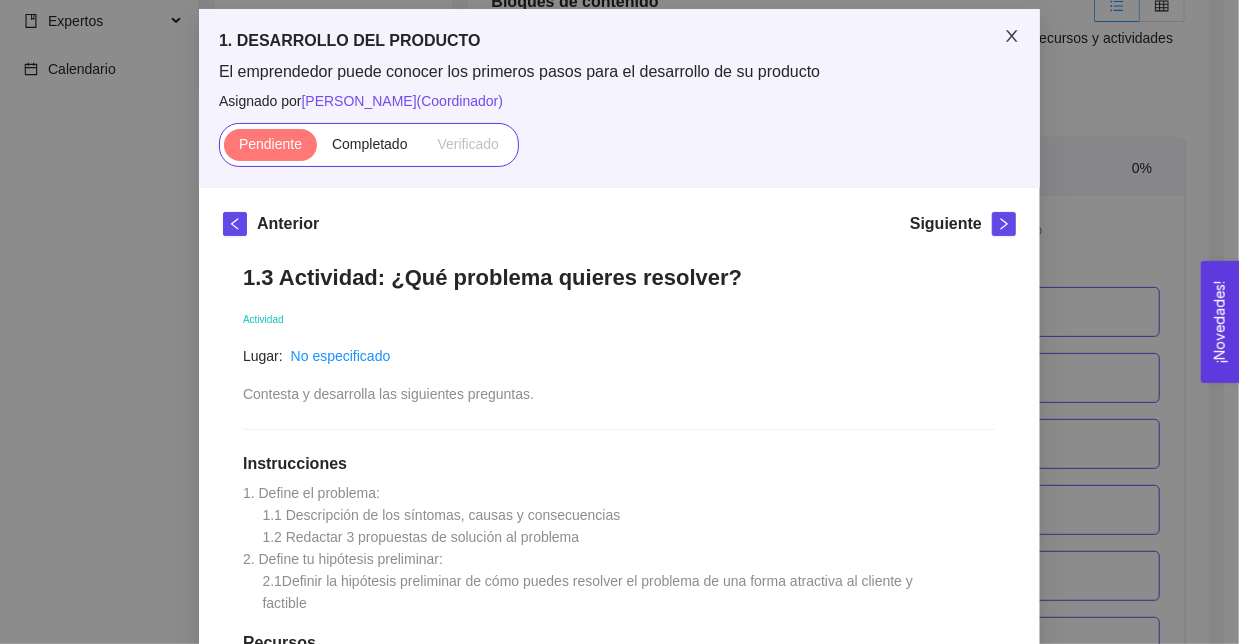 click 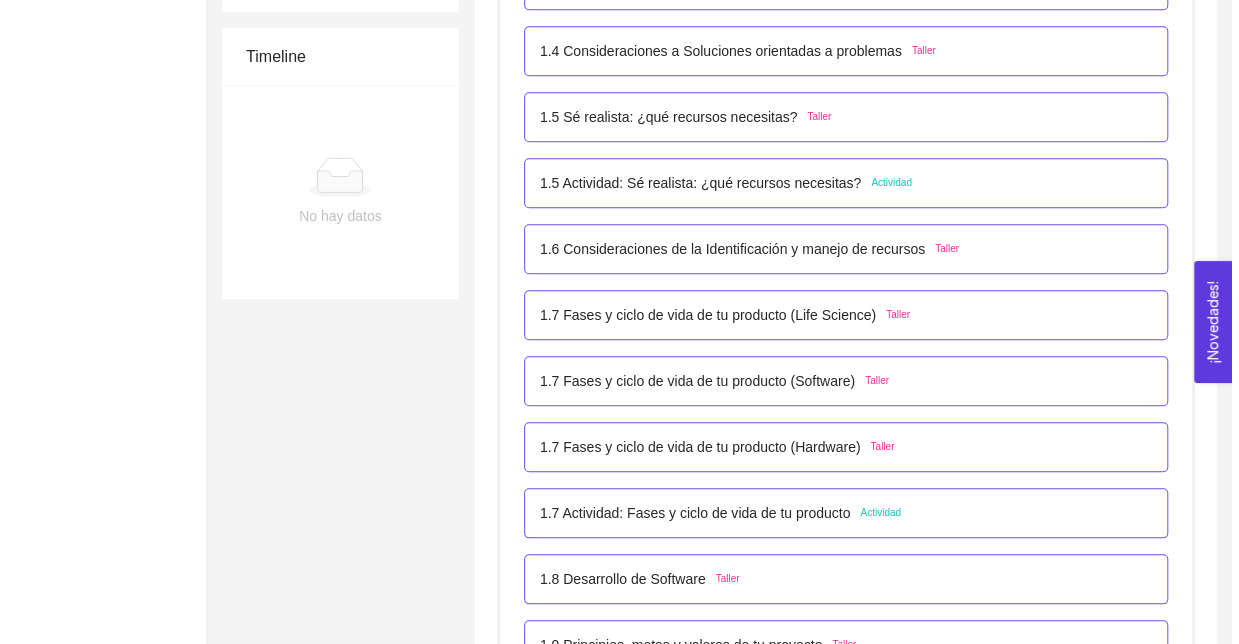 scroll, scrollTop: 756, scrollLeft: 0, axis: vertical 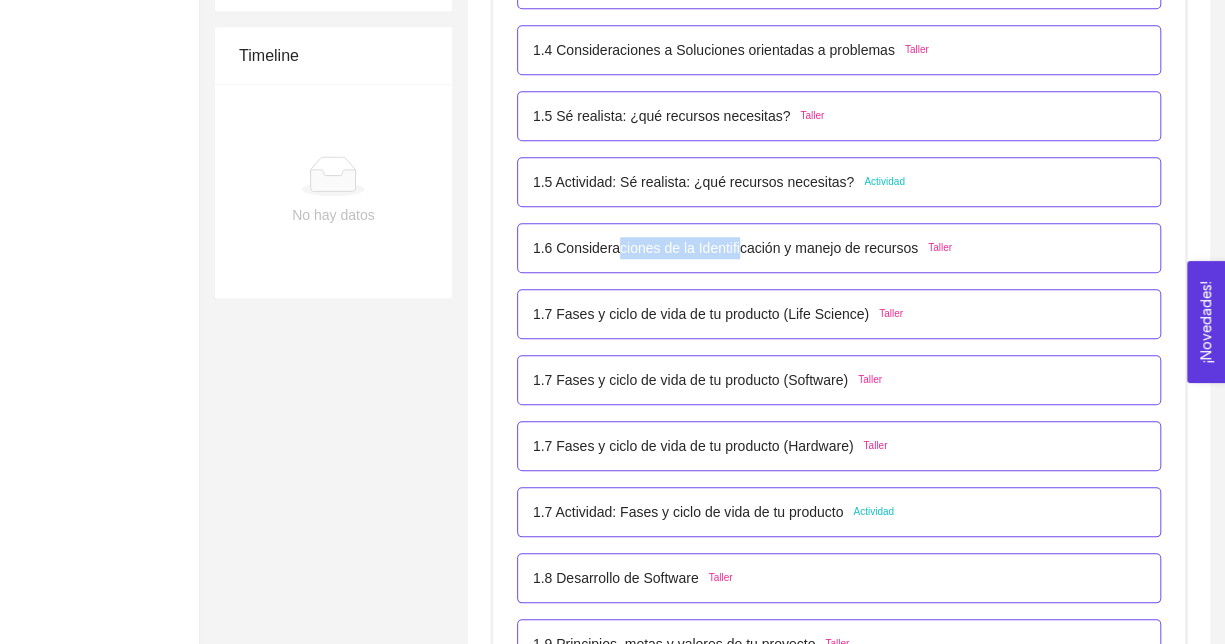 drag, startPoint x: 615, startPoint y: 250, endPoint x: 729, endPoint y: 246, distance: 114.07015 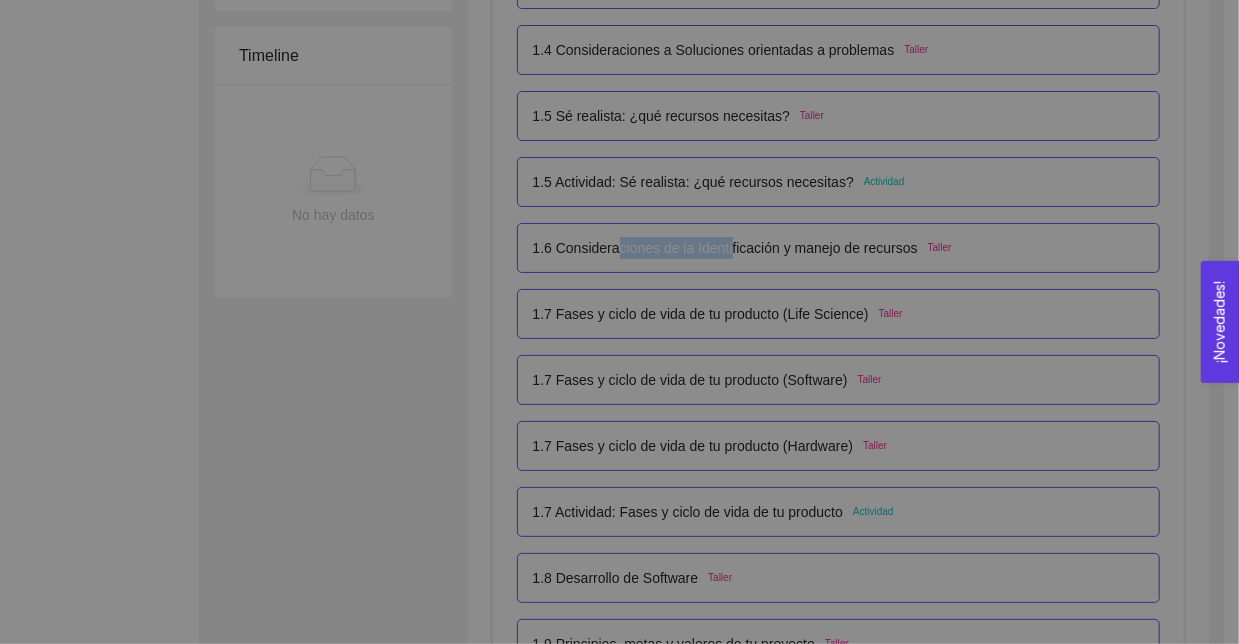 scroll, scrollTop: 0, scrollLeft: 0, axis: both 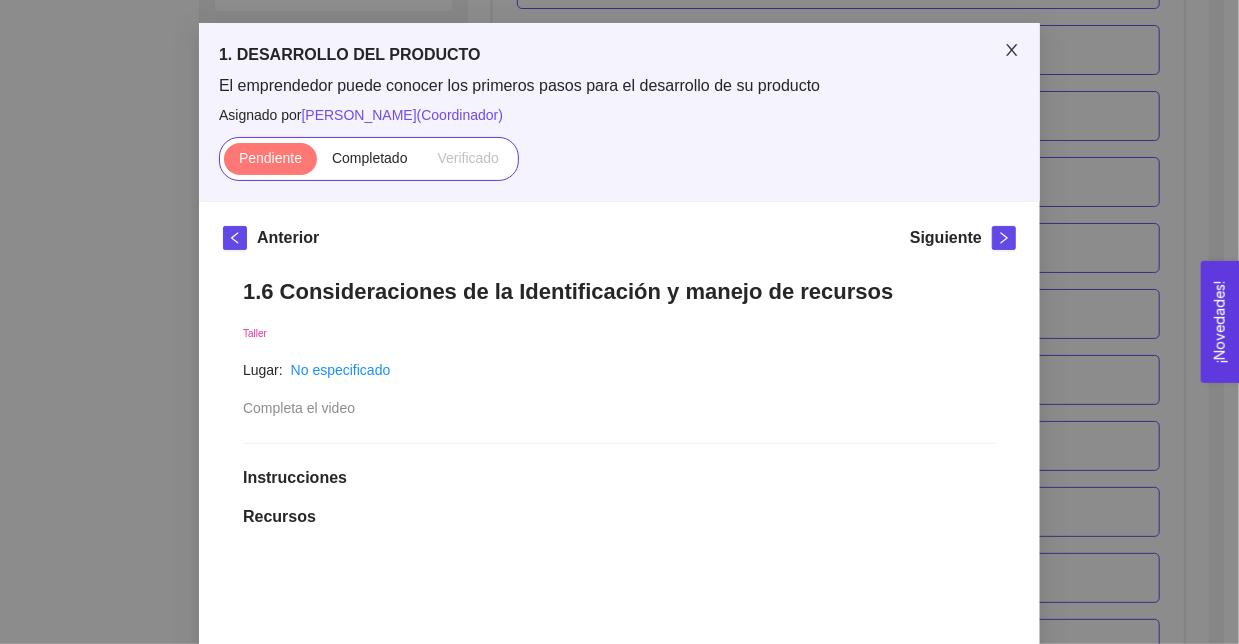 click at bounding box center [1012, 51] 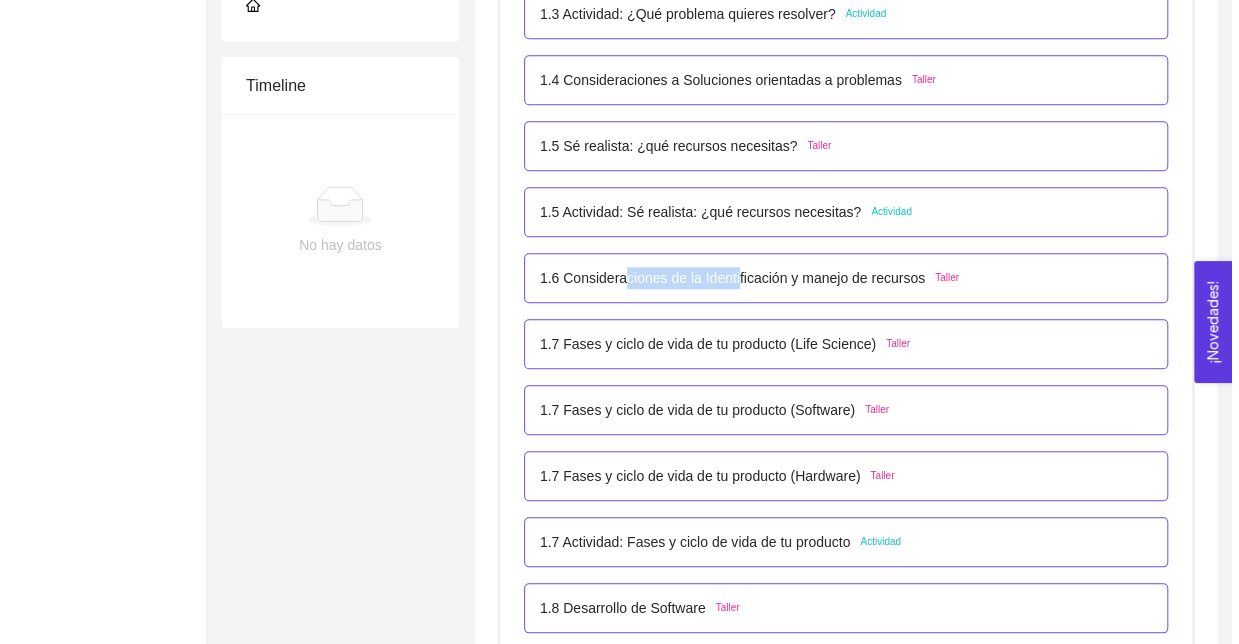 scroll, scrollTop: 719, scrollLeft: 0, axis: vertical 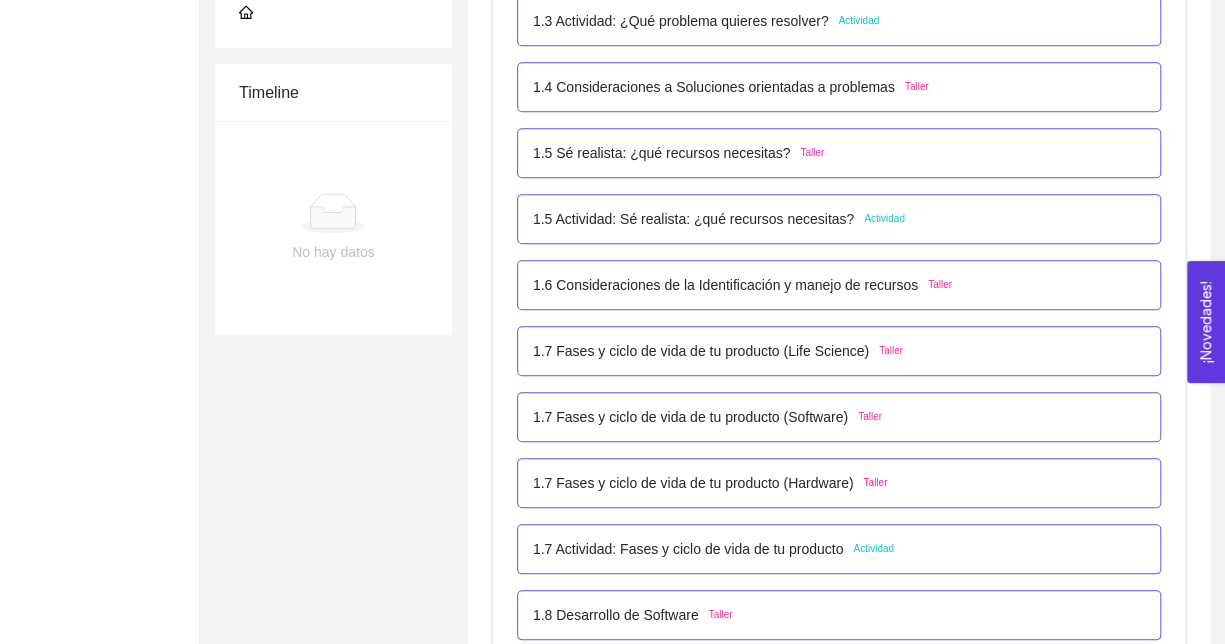 click on "1.7 Fases y ciclo de vida de tu producto (Life Science)" at bounding box center (701, 351) 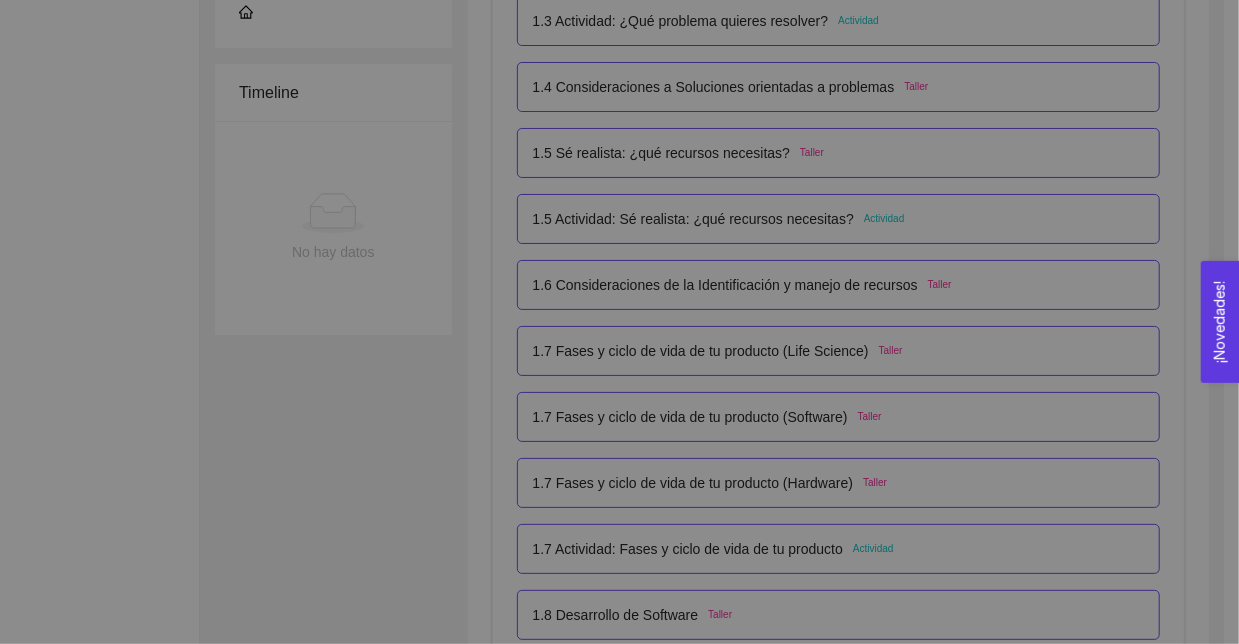 scroll, scrollTop: 0, scrollLeft: 0, axis: both 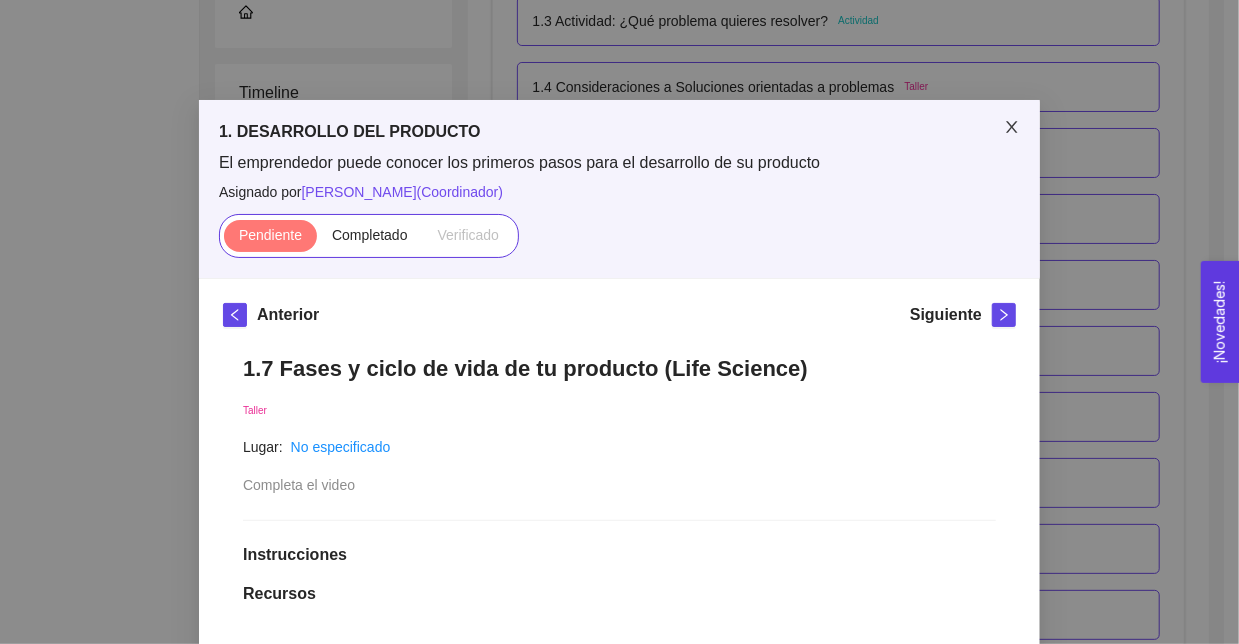 click 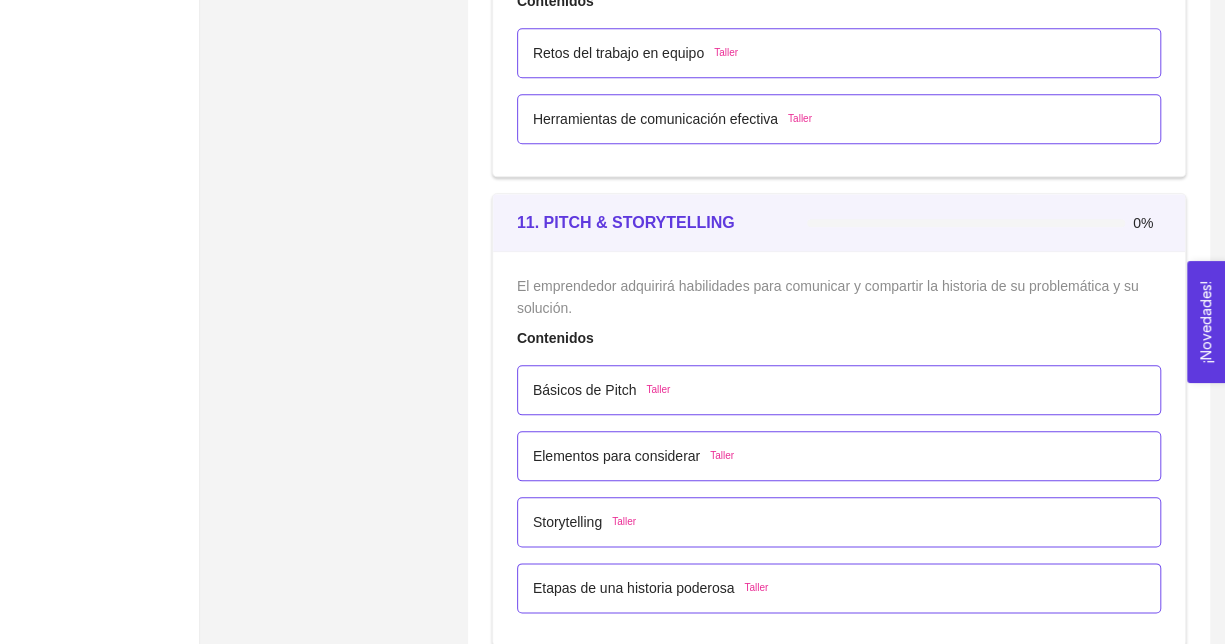 scroll, scrollTop: 8222, scrollLeft: 0, axis: vertical 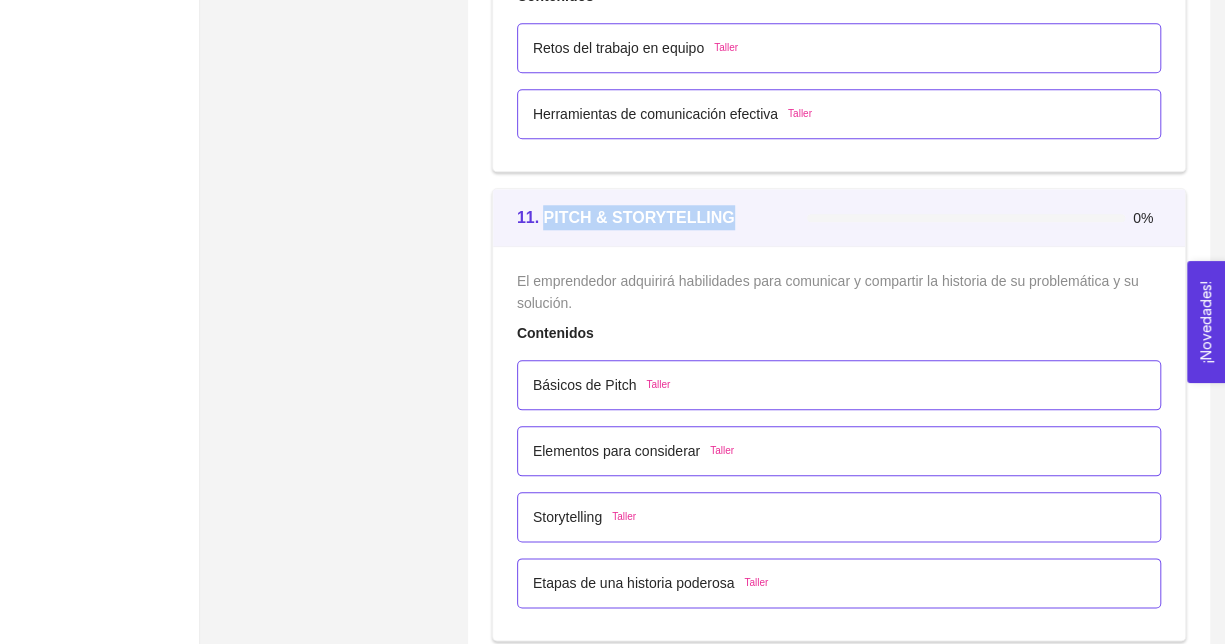 drag, startPoint x: 545, startPoint y: 202, endPoint x: 715, endPoint y: 200, distance: 170.01176 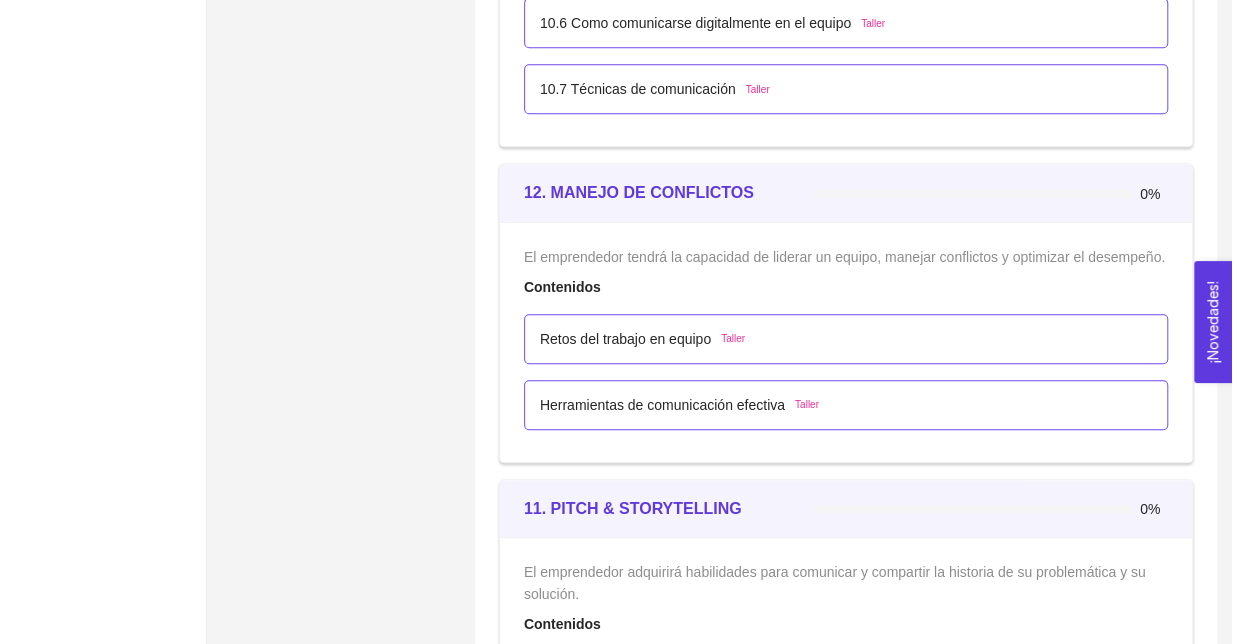 scroll, scrollTop: 7883, scrollLeft: 0, axis: vertical 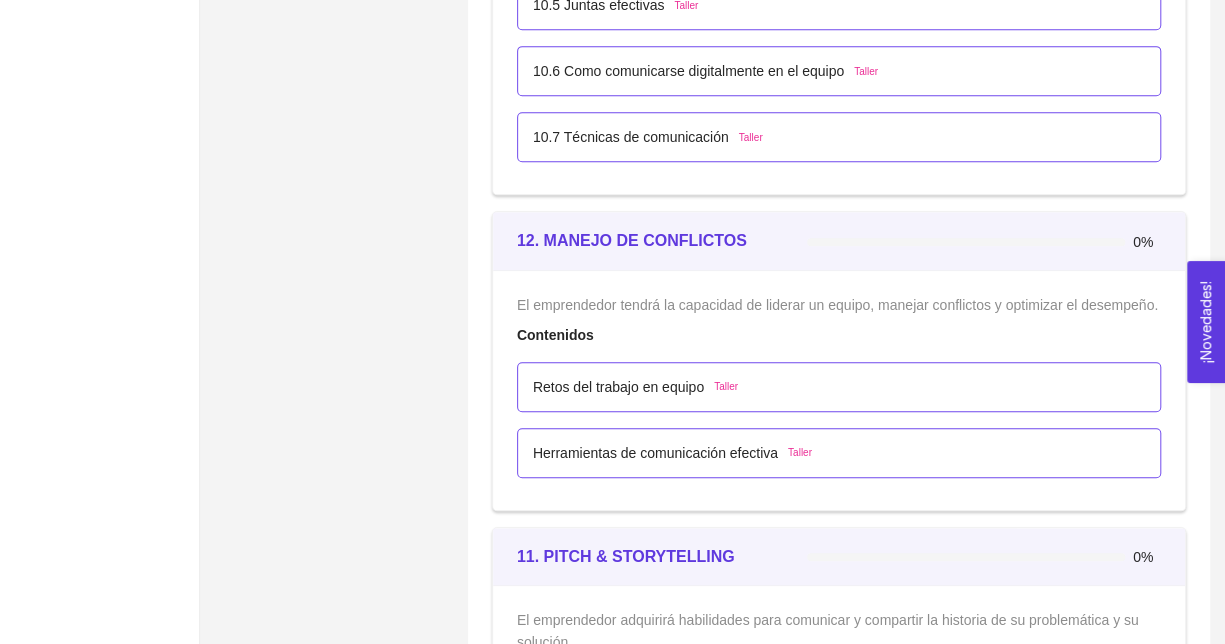click on "Retos del trabajo en equipo" at bounding box center [618, 387] 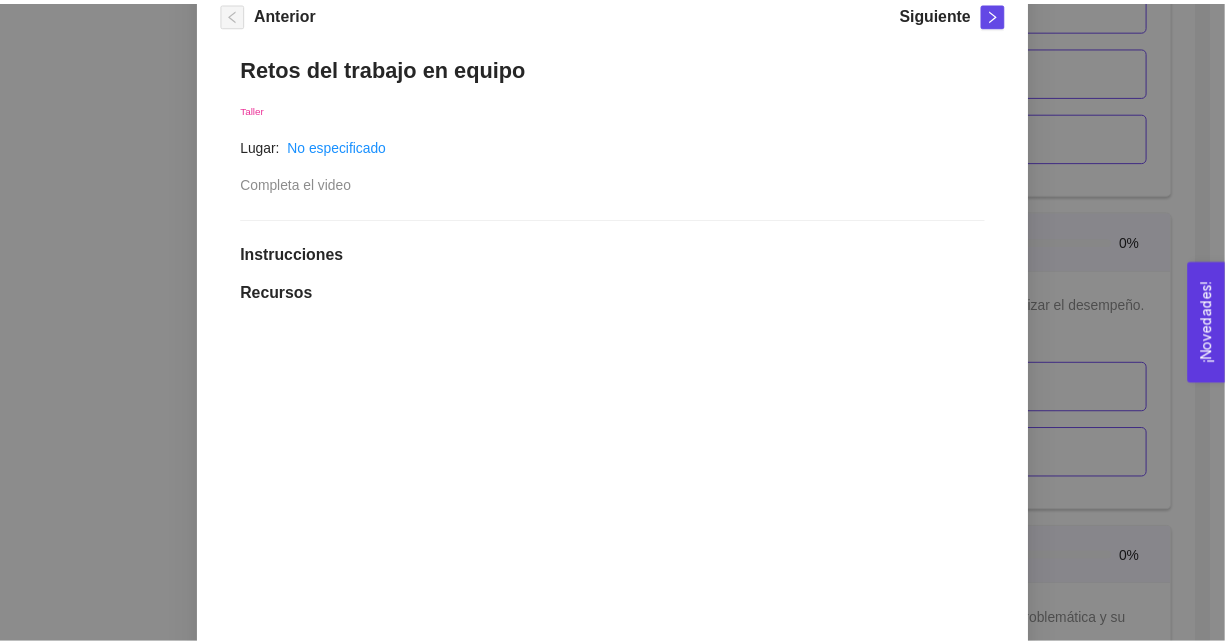 scroll, scrollTop: 0, scrollLeft: 0, axis: both 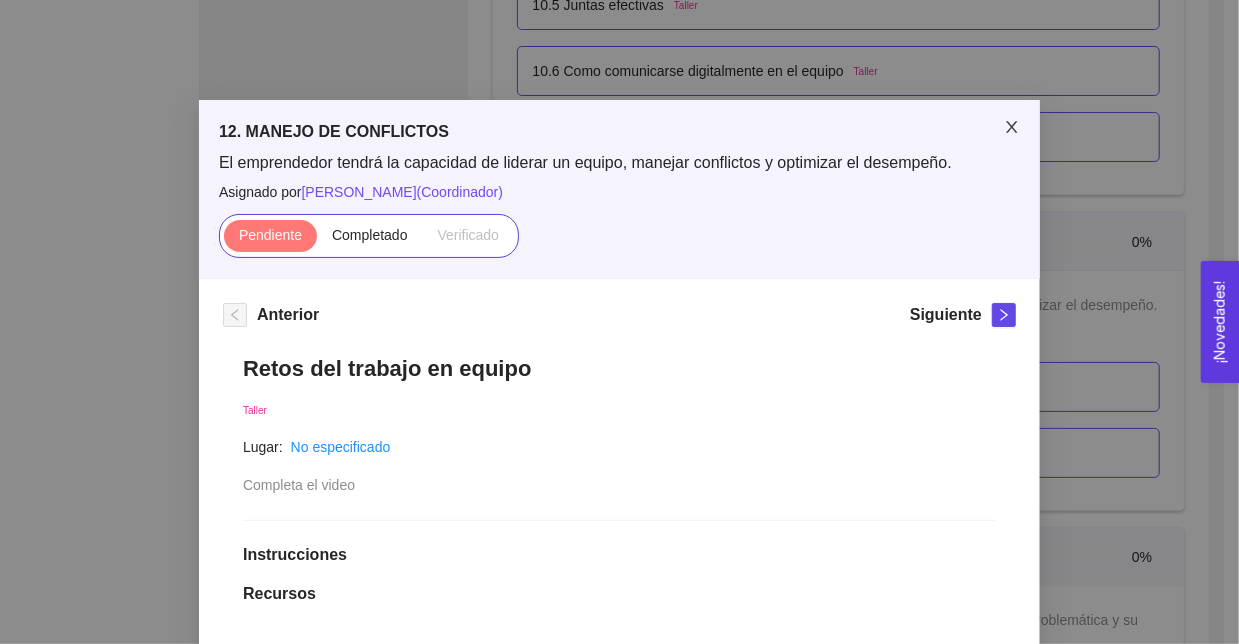 click at bounding box center (1012, 128) 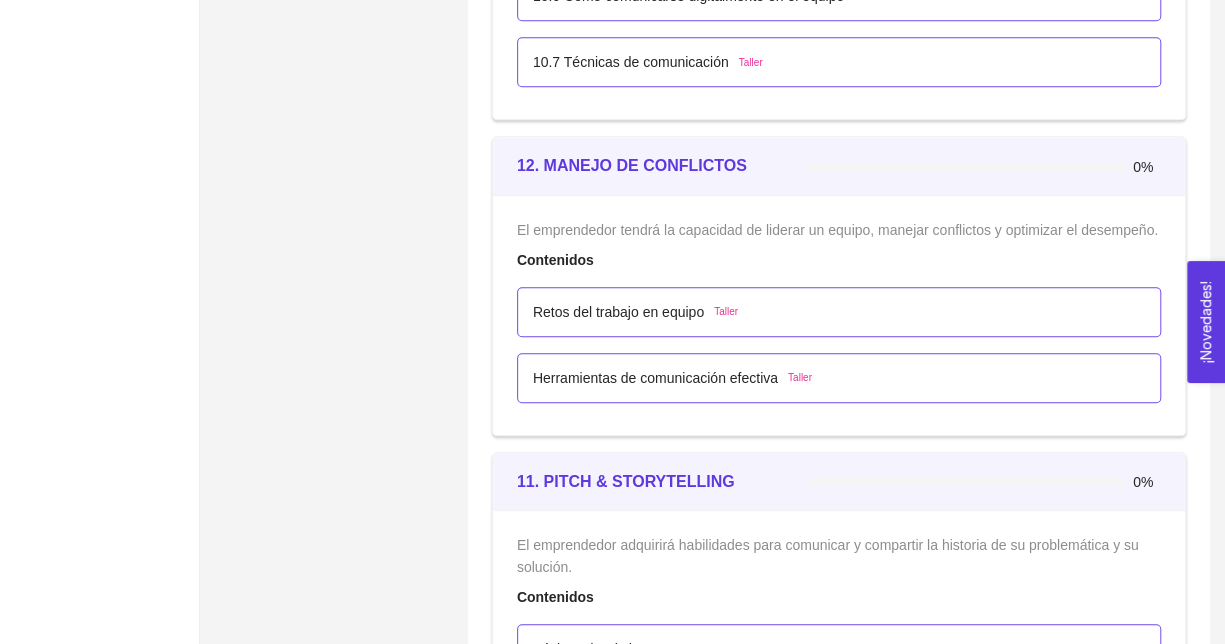 scroll, scrollTop: 7962, scrollLeft: 0, axis: vertical 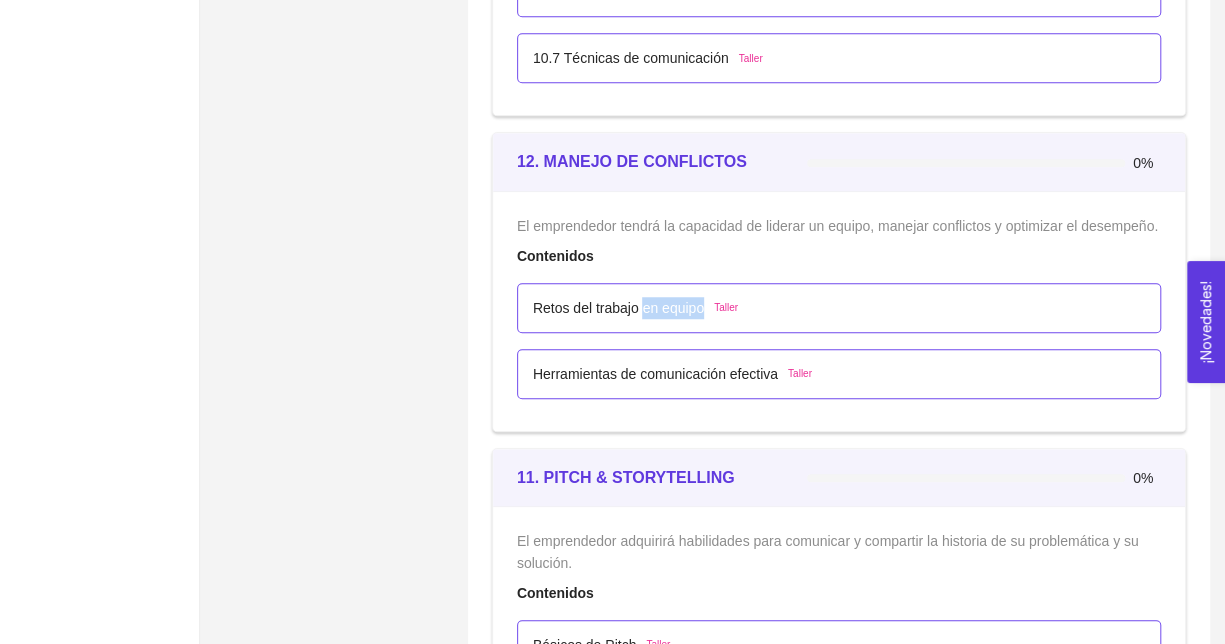drag, startPoint x: 643, startPoint y: 298, endPoint x: 701, endPoint y: 303, distance: 58.21512 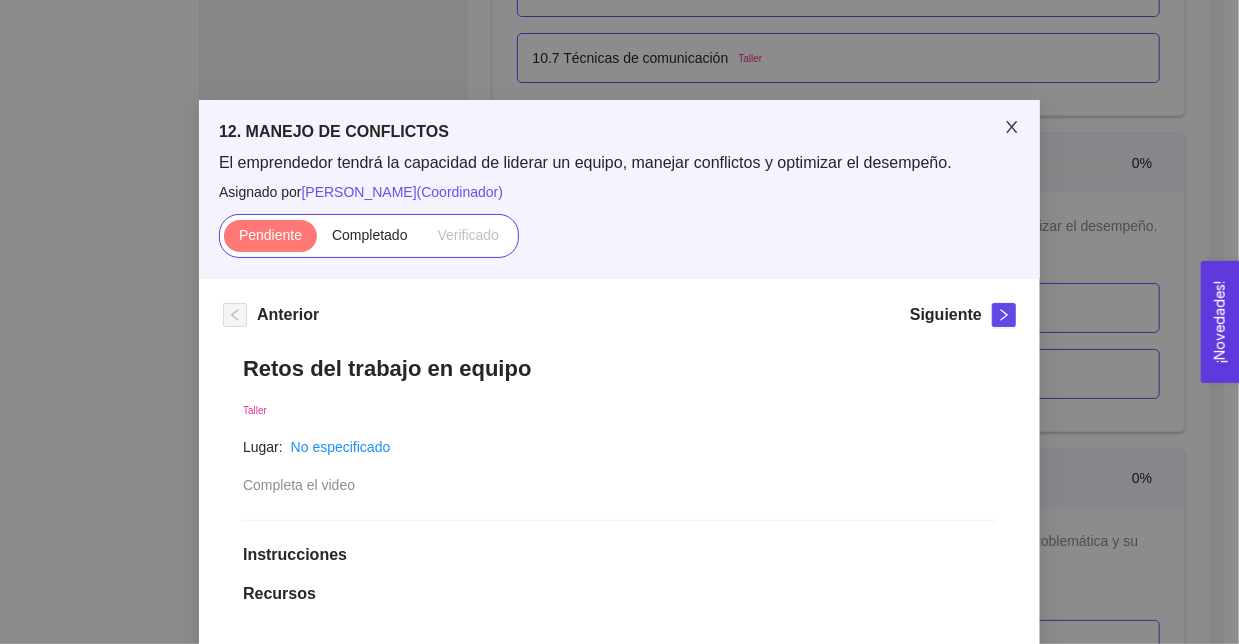 click at bounding box center (1012, 128) 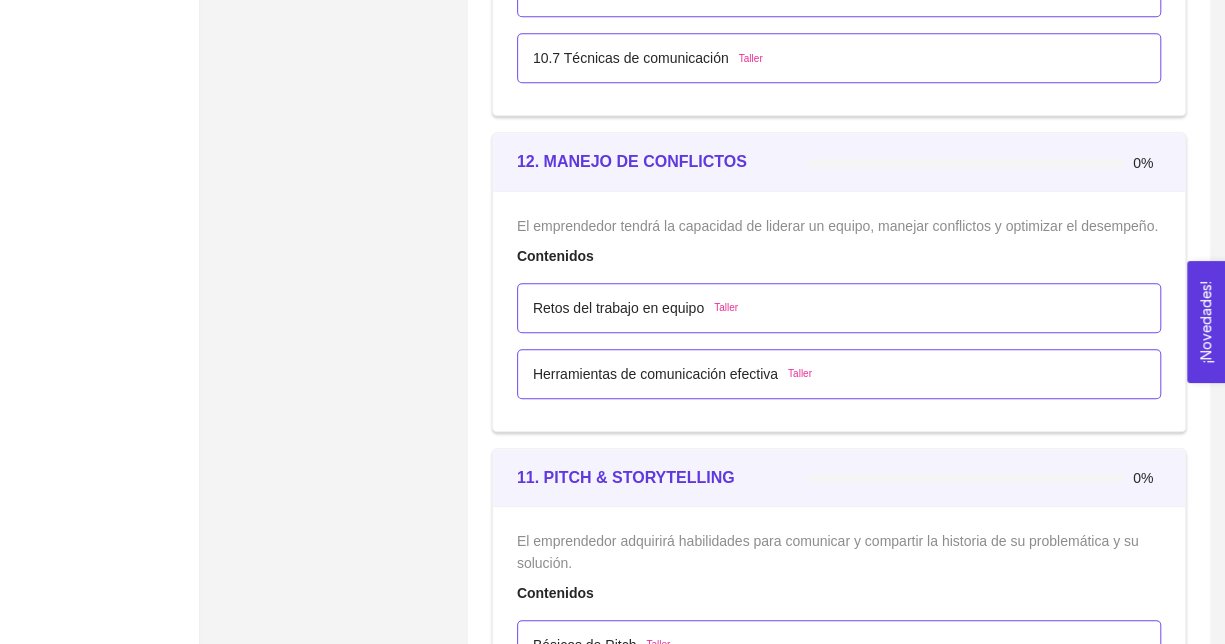click on "Bloques de contenido Aquí verás los contenidos de tu batch divididos en secciones.
Dentro de ellas están los recursos y actividades que te ayudarán a
lograr cada una de las secciones. Avance general 0% 1. DESARROLLO DEL PRODUCTO 0% El emprendedor puede conocer los primeros pasos para el desarrollo de su producto
Contenidos 1.1 Fundamentos teóricos de tu tecnología Taller 1.1 Actividad: Fundamentos teóricos de tu tecnología Actividad 1.2 Consideraciones en los Fundamentos teóricos de tu tecnología Taller 1.3 Soluciones orientadas a problemas Taller 1.3 Actividad: ¿Qué problema quieres resolver? Actividad 1.4 Consideraciones a Soluciones orientadas a problemas Taller 1.5 Sé realista: ¿qué recursos necesitas? Taller 1.5 Actividad: Sé realista: ¿qué recursos necesitas? Actividad 1.6 Consideraciones de la Identificación y manejo de recursos Taller 1.7 Fases y ciclo de vida de tu producto (Life Science) Taller 1.7 Fases y ciclo de vida de tu producto (Software) Taller" at bounding box center (839, -3291) 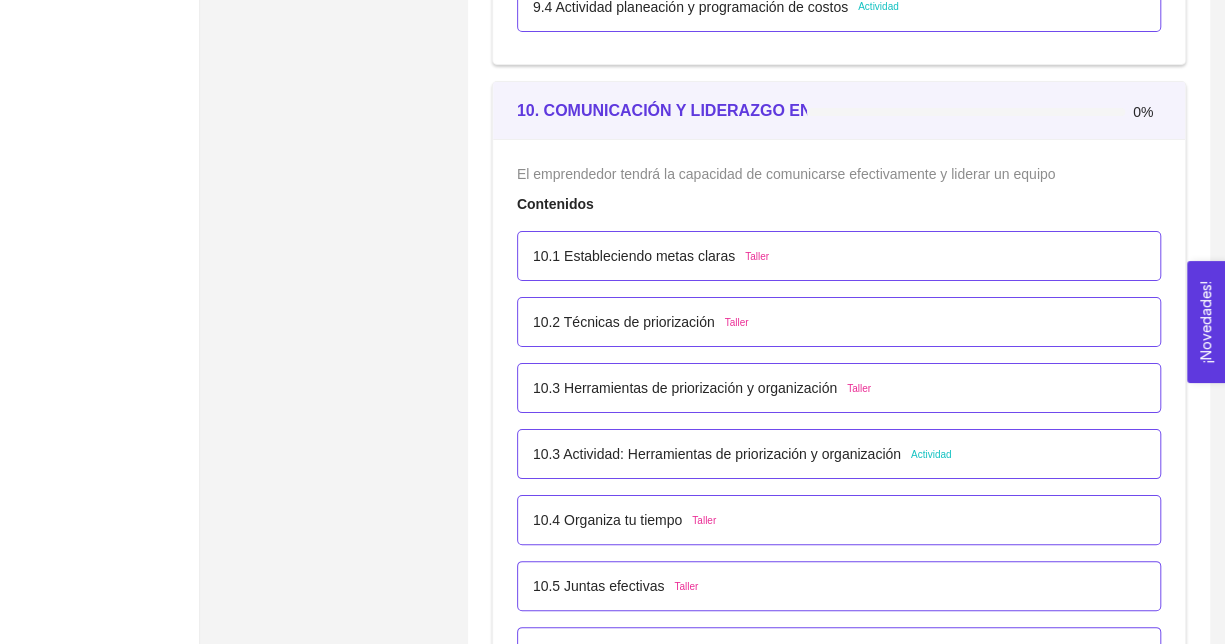 scroll, scrollTop: 7303, scrollLeft: 0, axis: vertical 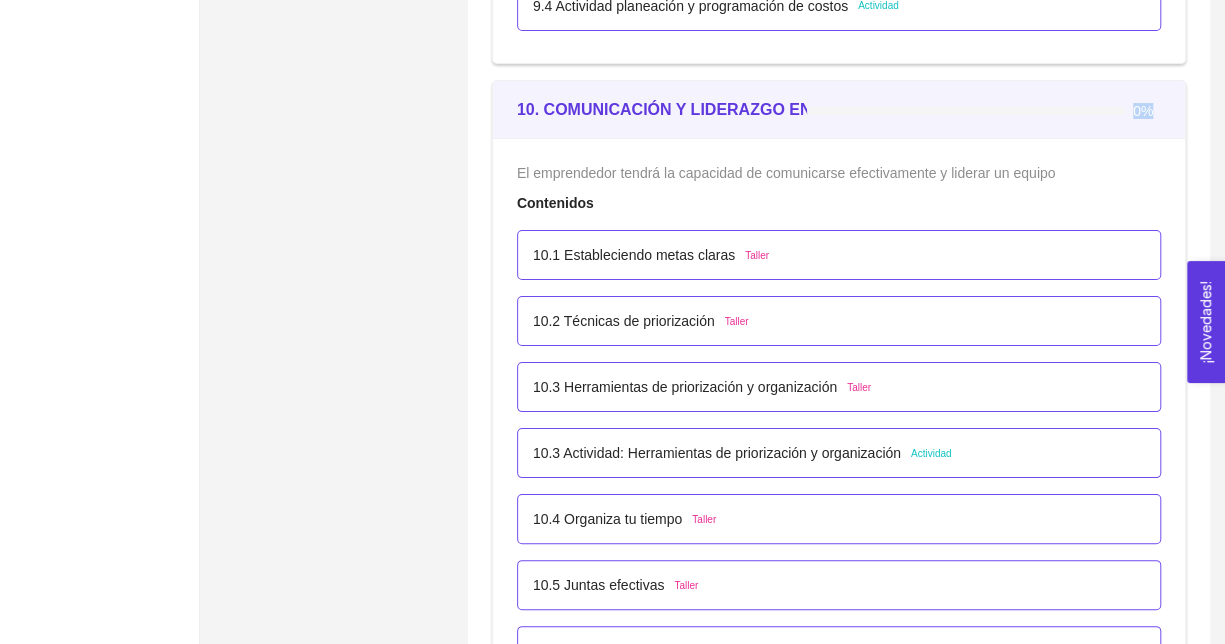 drag, startPoint x: 863, startPoint y: 97, endPoint x: 1159, endPoint y: 116, distance: 296.60916 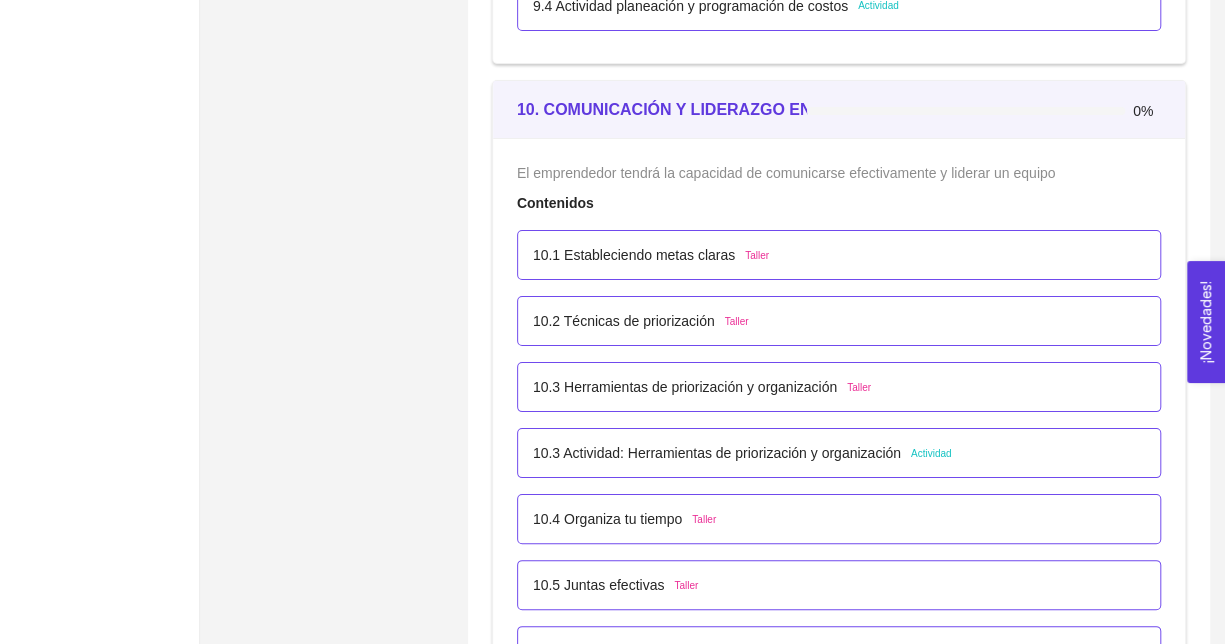 click on "0%" at bounding box center (984, 110) 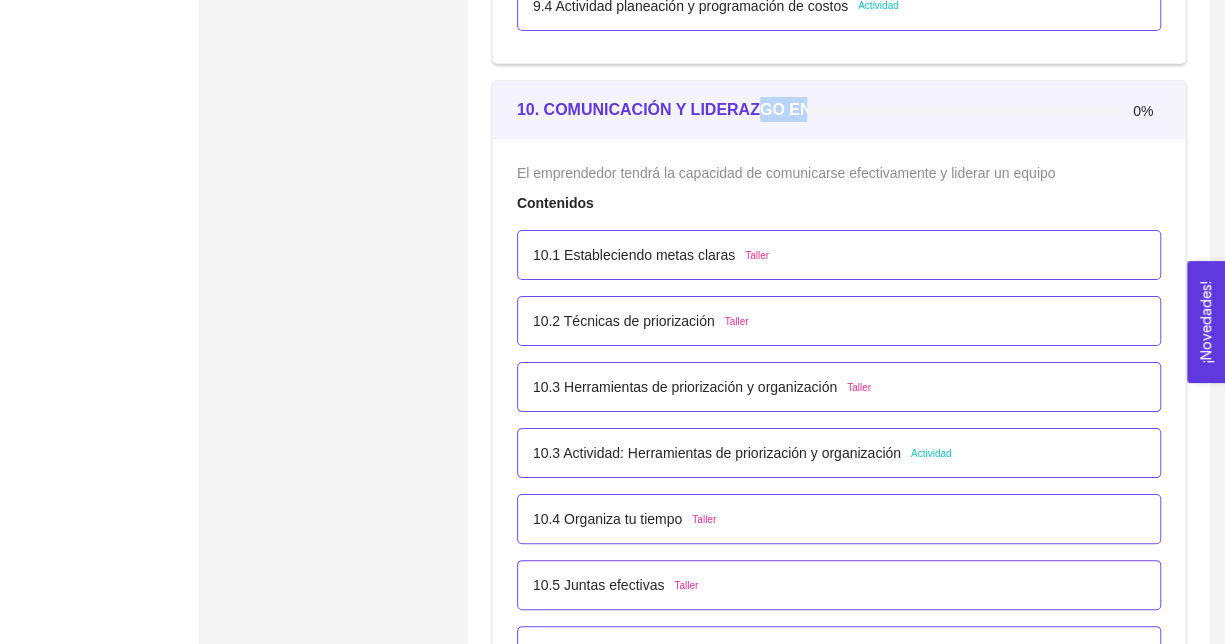 drag, startPoint x: 745, startPoint y: 100, endPoint x: 889, endPoint y: 107, distance: 144.17004 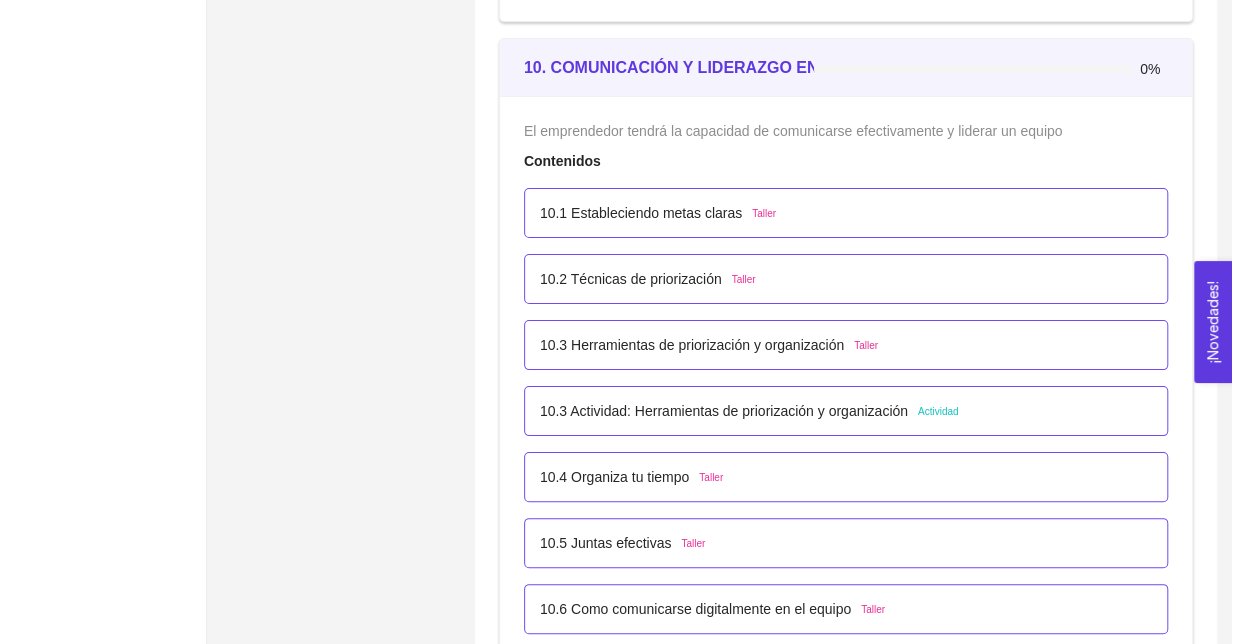scroll, scrollTop: 7346, scrollLeft: 0, axis: vertical 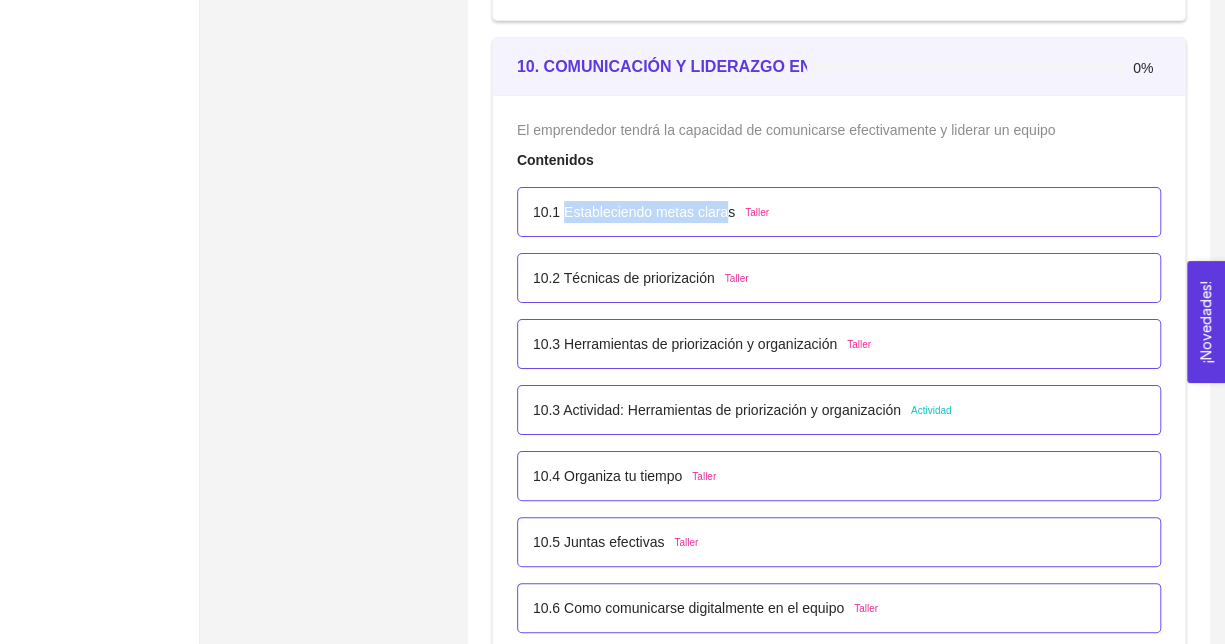 drag, startPoint x: 561, startPoint y: 206, endPoint x: 723, endPoint y: 200, distance: 162.11107 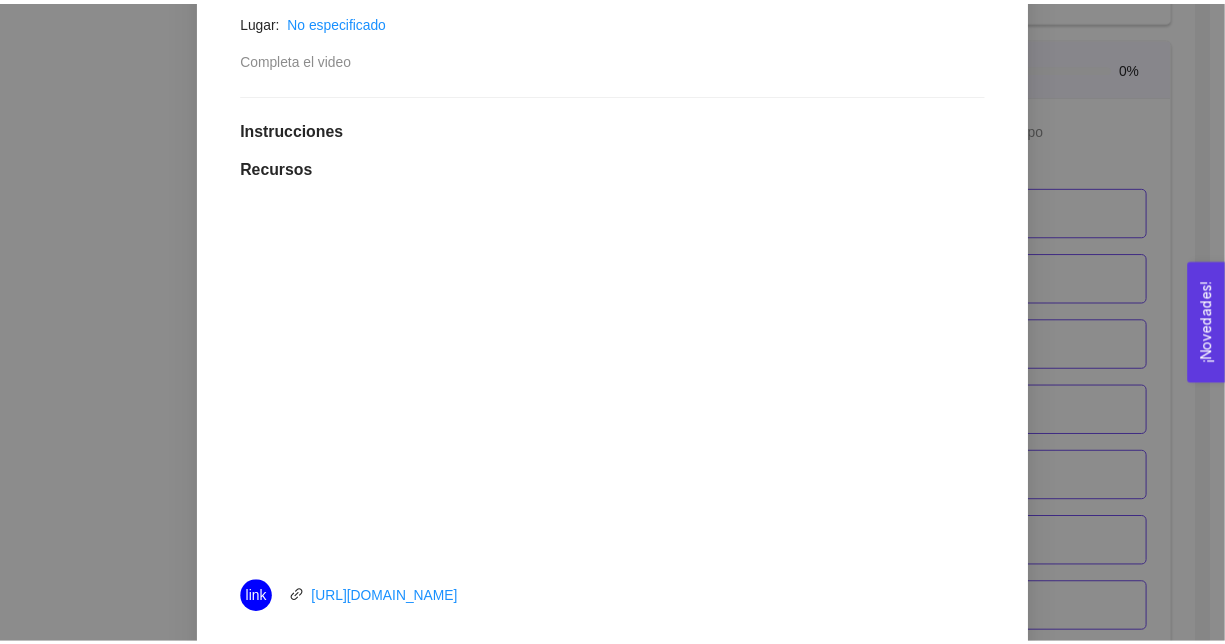 scroll, scrollTop: 0, scrollLeft: 0, axis: both 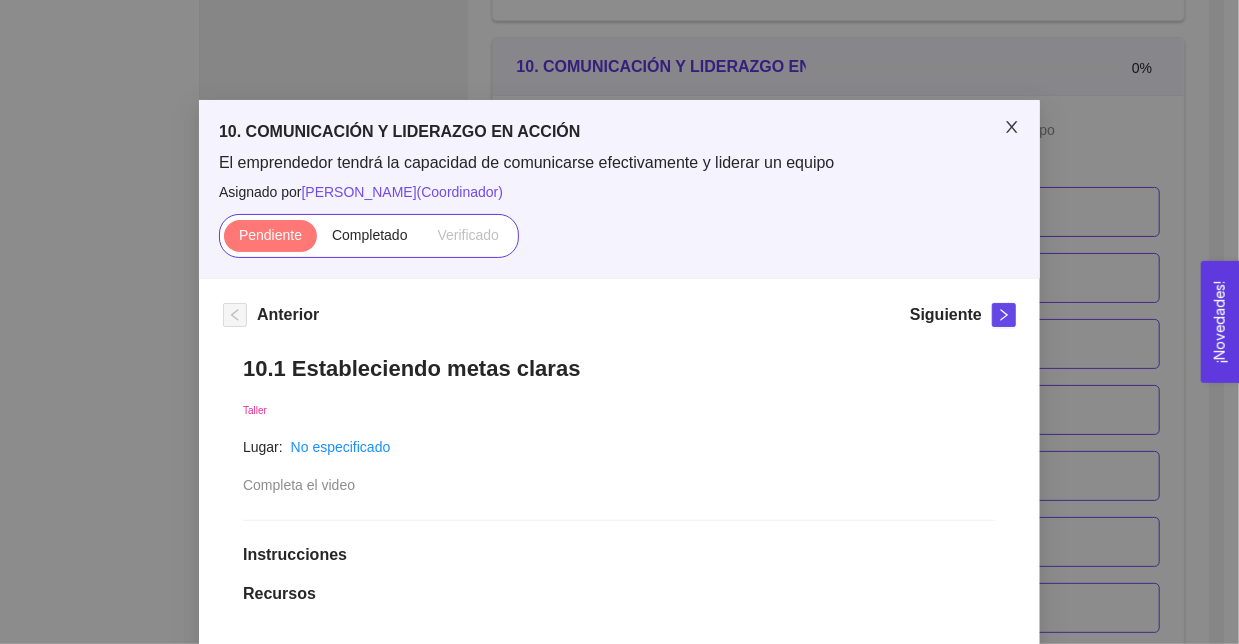 click 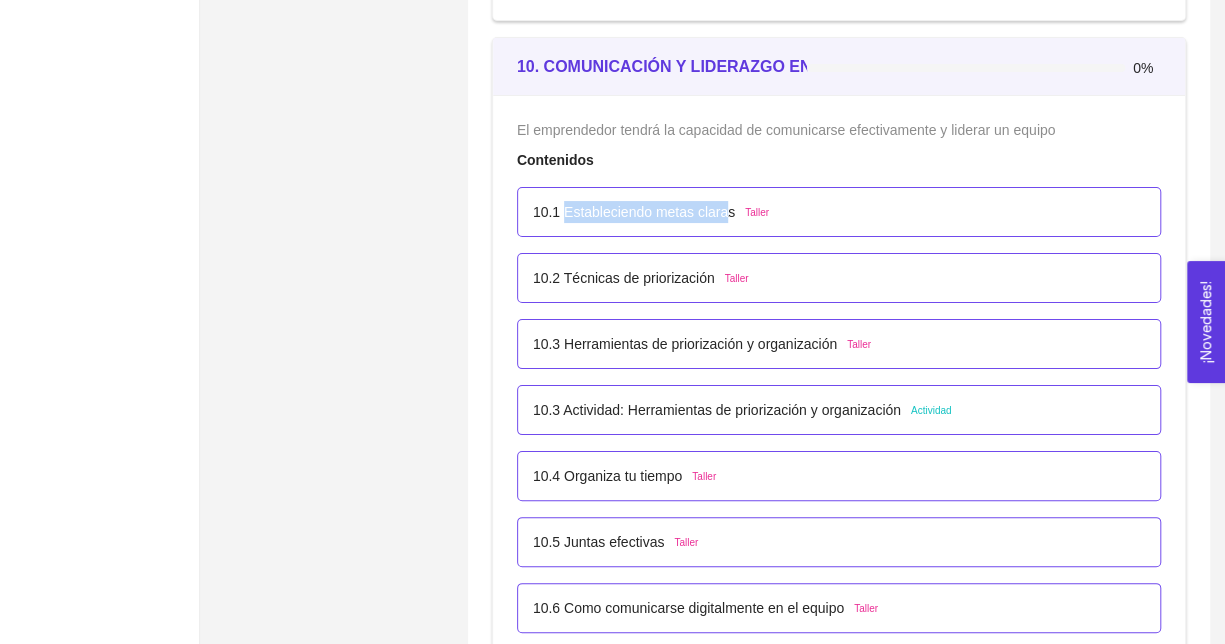 scroll, scrollTop: 7392, scrollLeft: 0, axis: vertical 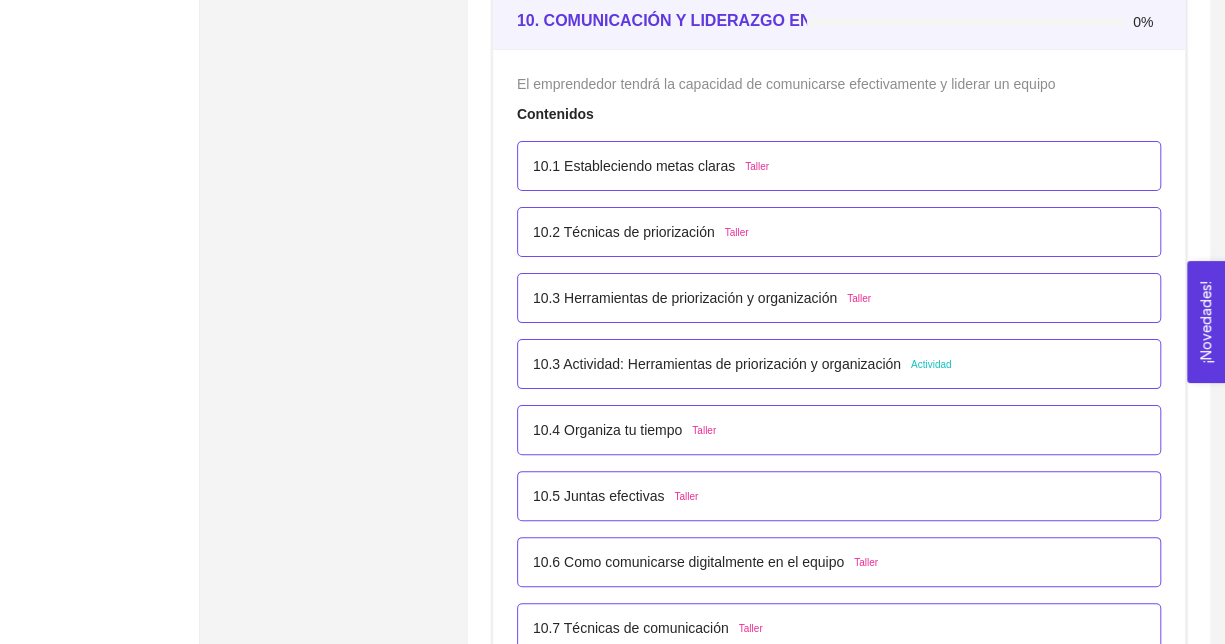 click on "Bloques de contenido Aquí verás los contenidos de tu batch divididos en secciones.
Dentro de ellas están los recursos y actividades que te ayudarán a
lograr cada una de las secciones. Avance general 0% 1. DESARROLLO DEL PRODUCTO 0% El emprendedor puede conocer los primeros pasos para el desarrollo de su producto
Contenidos 1.1 Fundamentos teóricos de tu tecnología Taller 1.1 Actividad: Fundamentos teóricos de tu tecnología Actividad 1.2 Consideraciones en los Fundamentos teóricos de tu tecnología Taller 1.3 Soluciones orientadas a problemas Taller 1.3 Actividad: ¿Qué problema quieres resolver? Actividad 1.4 Consideraciones a Soluciones orientadas a problemas Taller 1.5 Sé realista: ¿qué recursos necesitas? Taller 1.5 Actividad: Sé realista: ¿qué recursos necesitas? Actividad 1.6 Consideraciones de la Identificación y manejo de recursos Taller 1.7 Fases y ciclo de vida de tu producto (Life Science) Taller 1.7 Fases y ciclo de vida de tu producto (Software) Taller" at bounding box center [839, -2721] 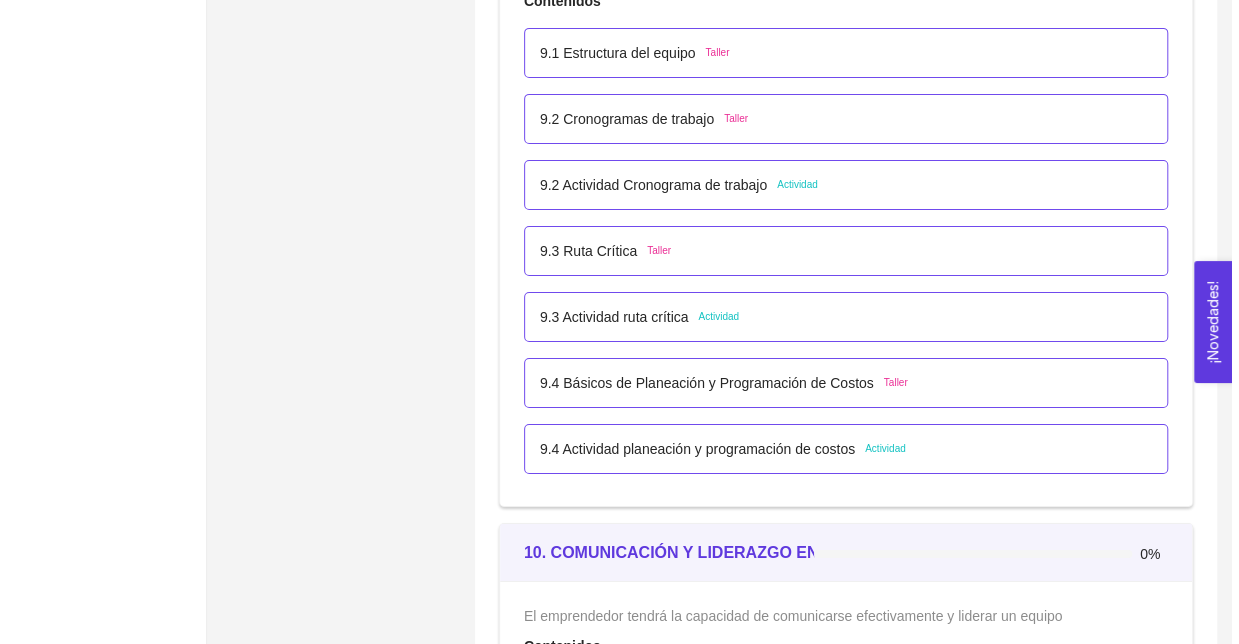 scroll, scrollTop: 6733, scrollLeft: 0, axis: vertical 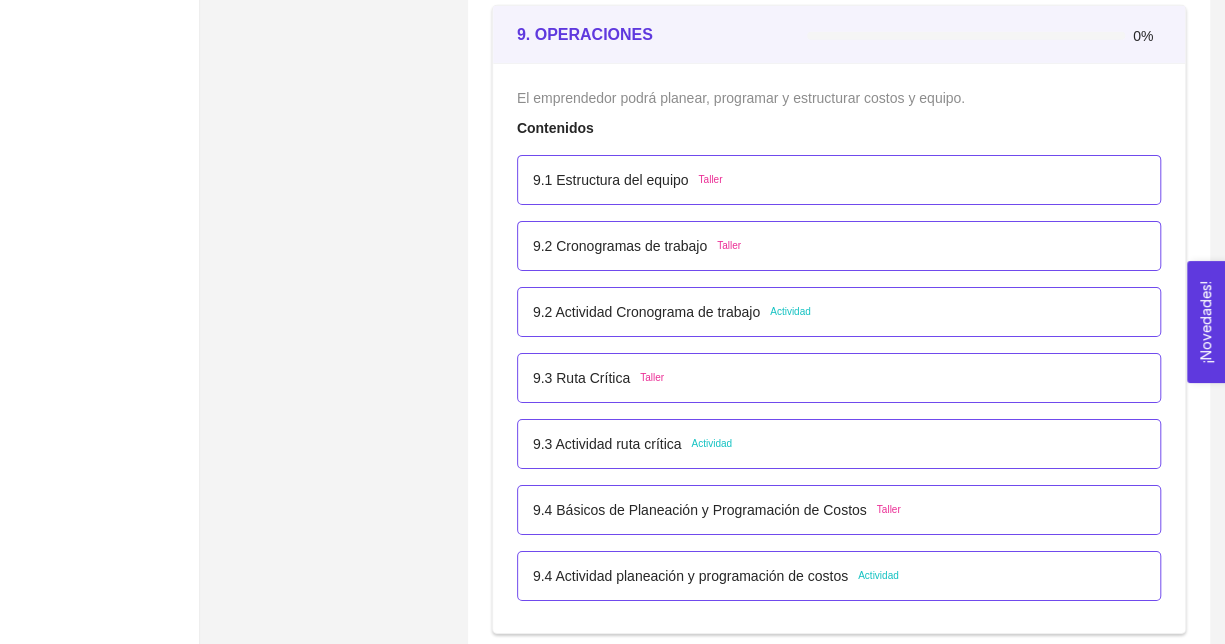 click on "9.4 Actividad planeación y programación de costos" at bounding box center [690, 576] 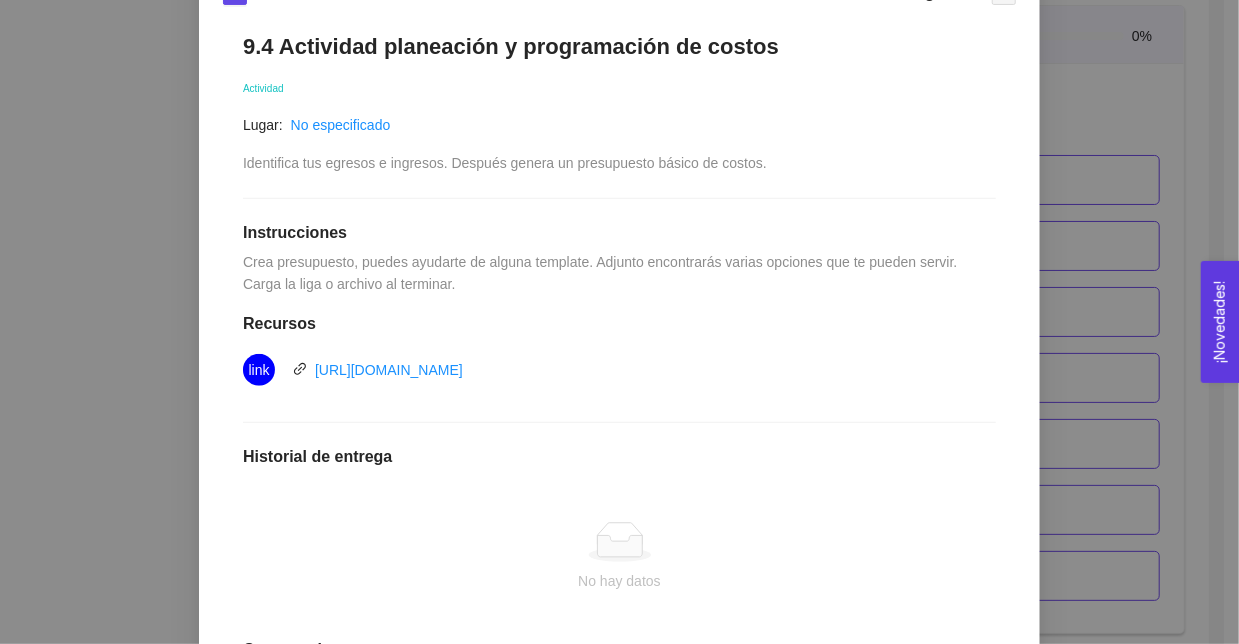 scroll, scrollTop: 323, scrollLeft: 0, axis: vertical 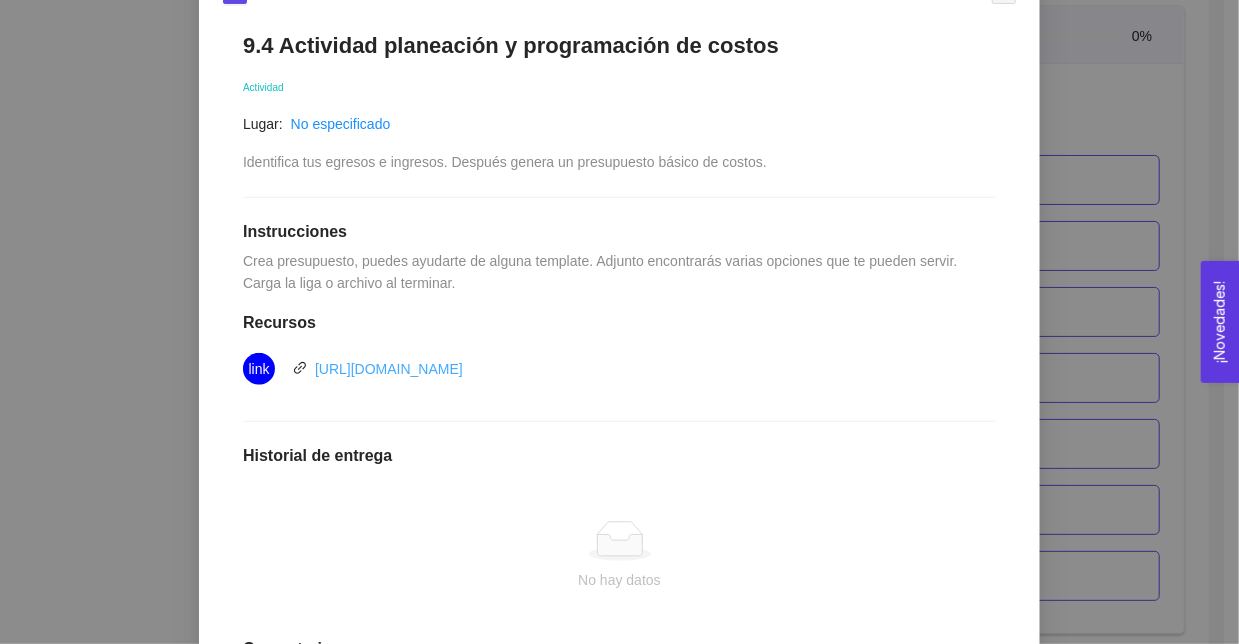 click on "https://create.microsoft.com/es-es/templates/presupuestos" at bounding box center (389, 369) 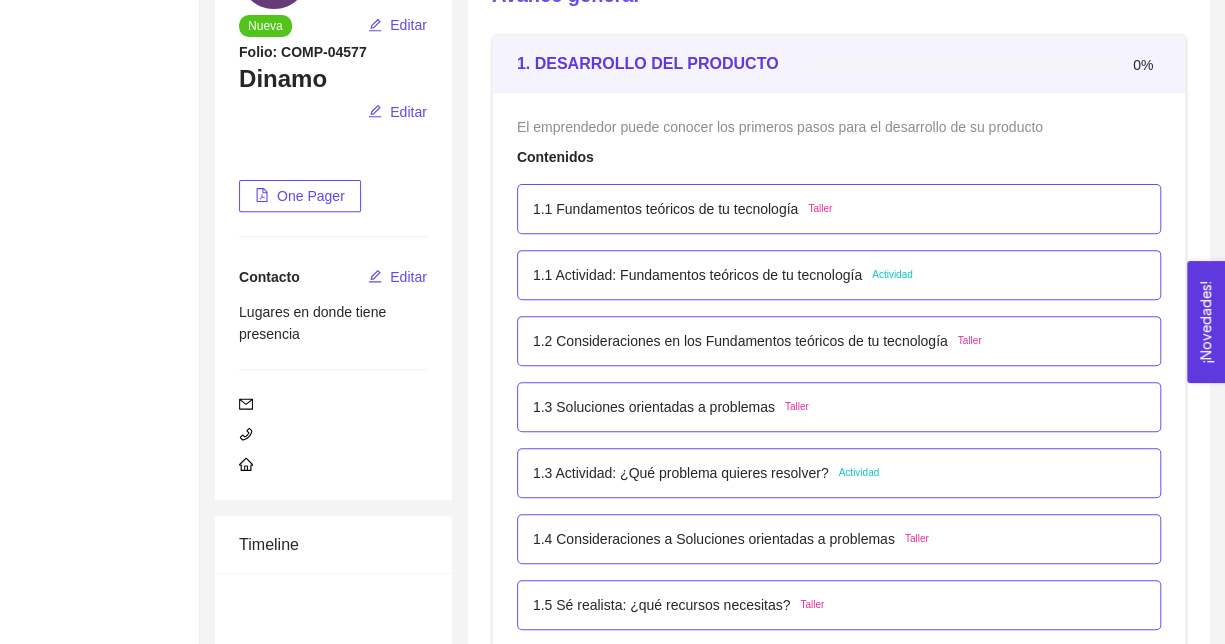 scroll, scrollTop: 0, scrollLeft: 0, axis: both 